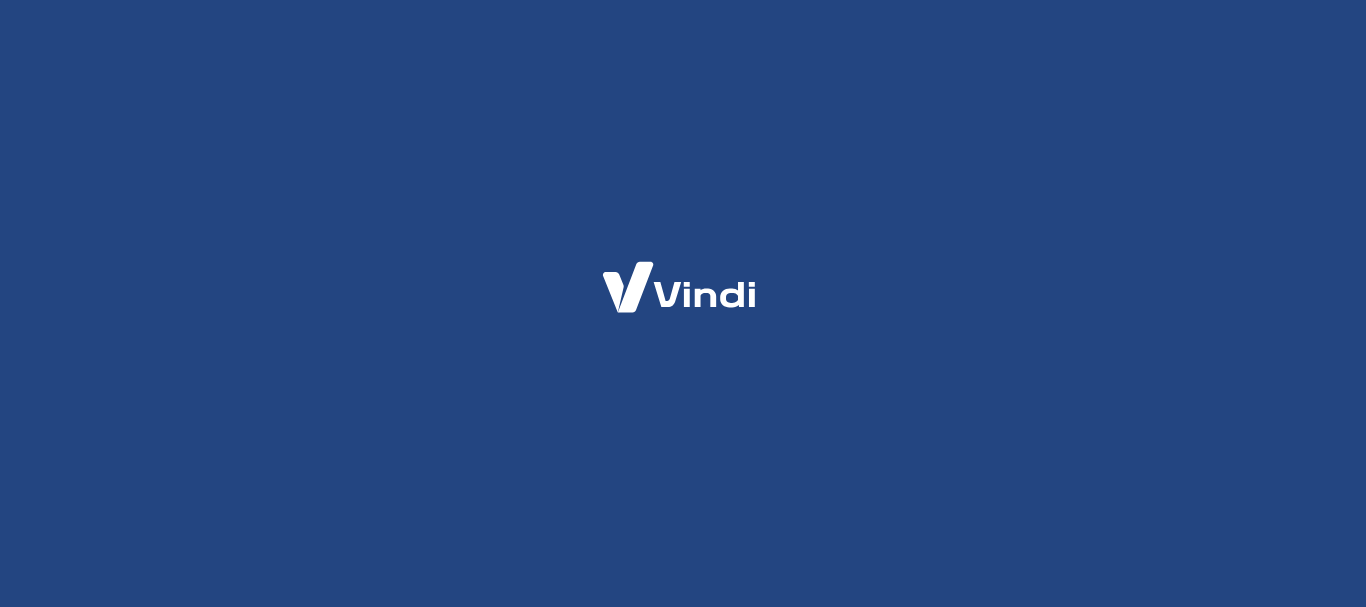 scroll, scrollTop: 0, scrollLeft: 0, axis: both 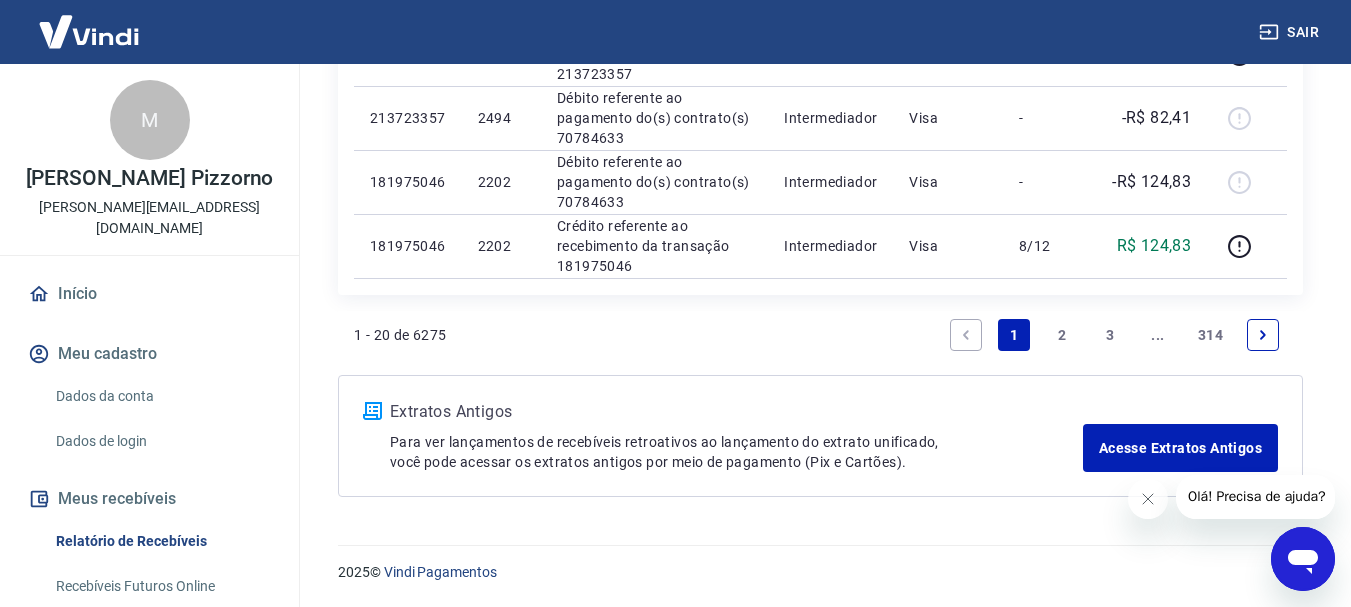 click on "3" at bounding box center [1110, 335] 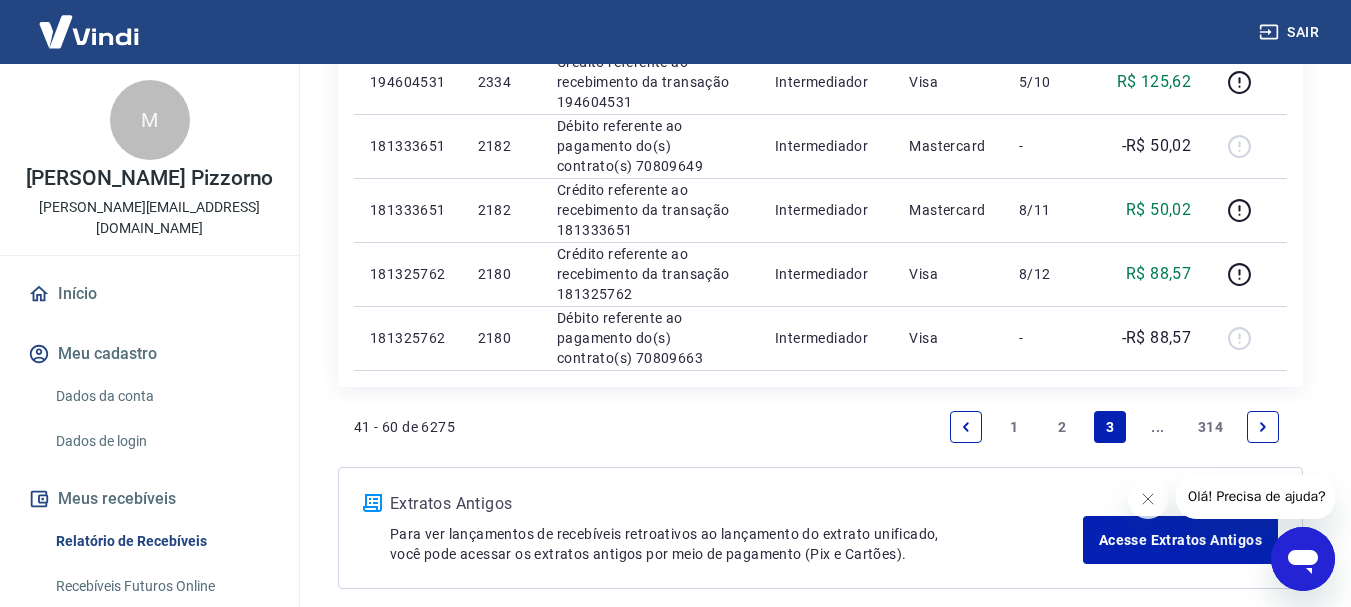 scroll, scrollTop: 1539, scrollLeft: 0, axis: vertical 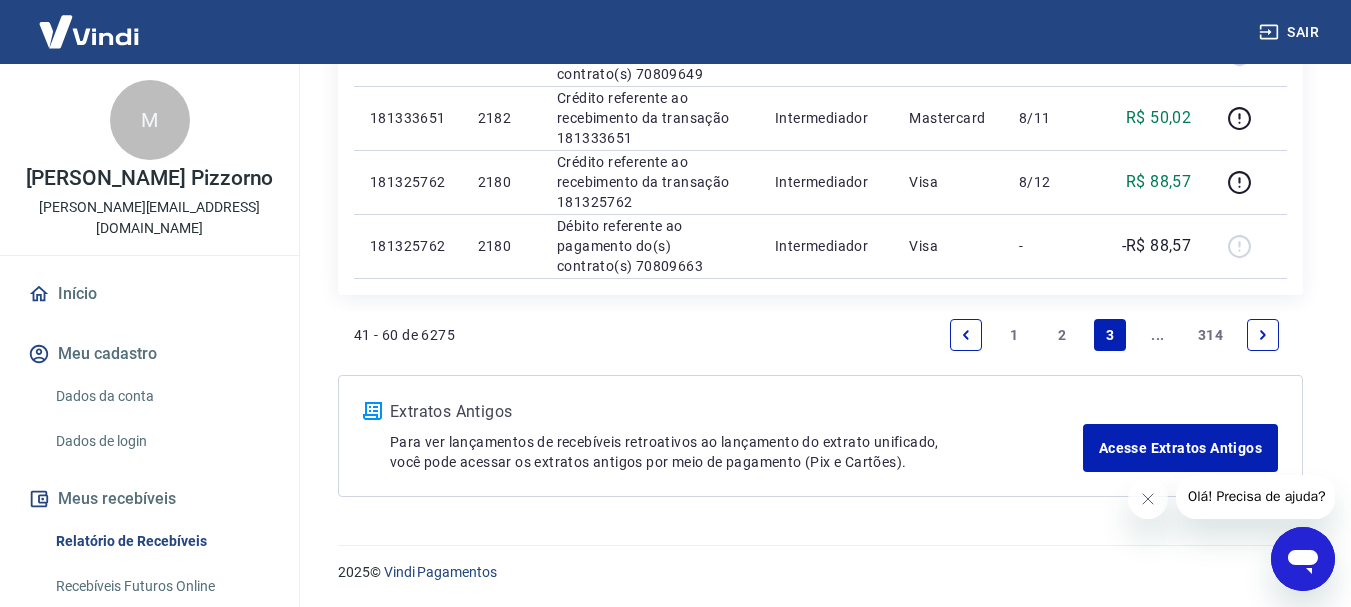 click on "..." at bounding box center (1158, 335) 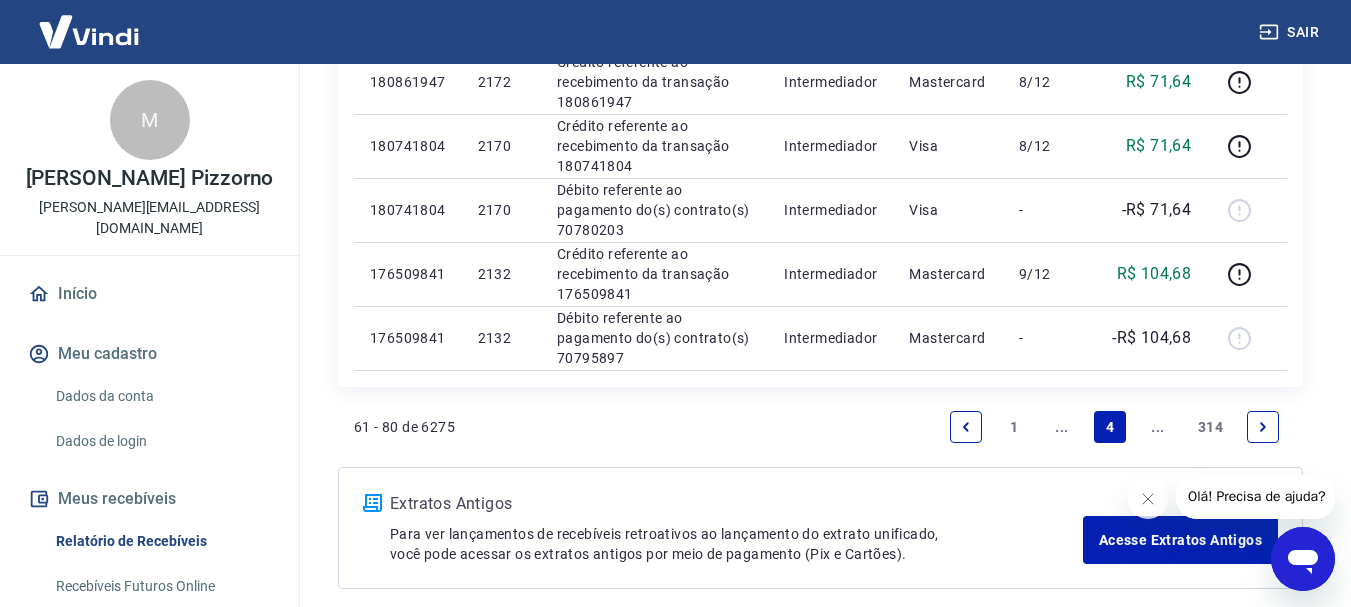 scroll, scrollTop: 1667, scrollLeft: 0, axis: vertical 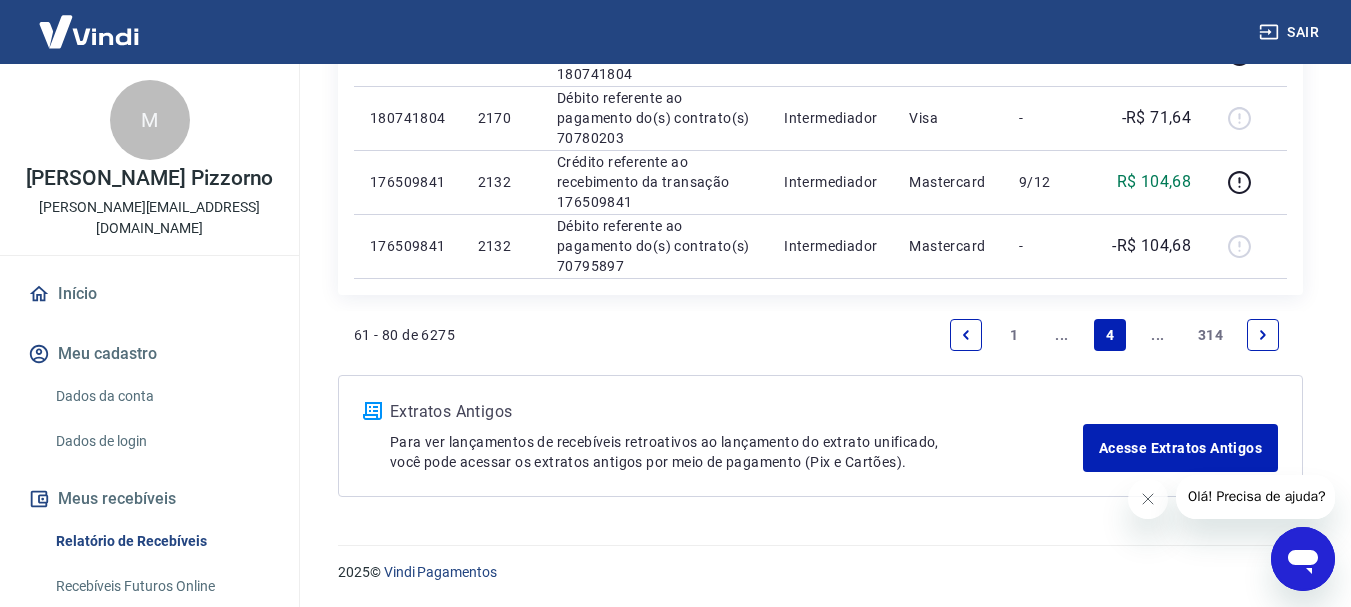 click 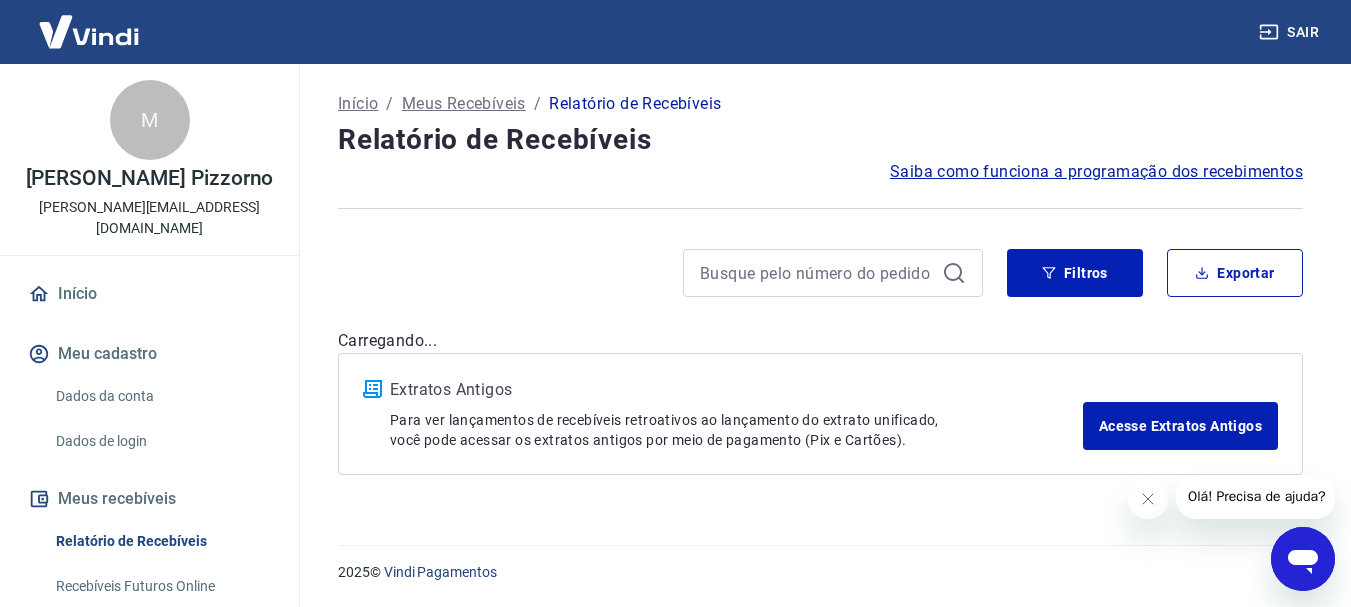 scroll, scrollTop: 0, scrollLeft: 0, axis: both 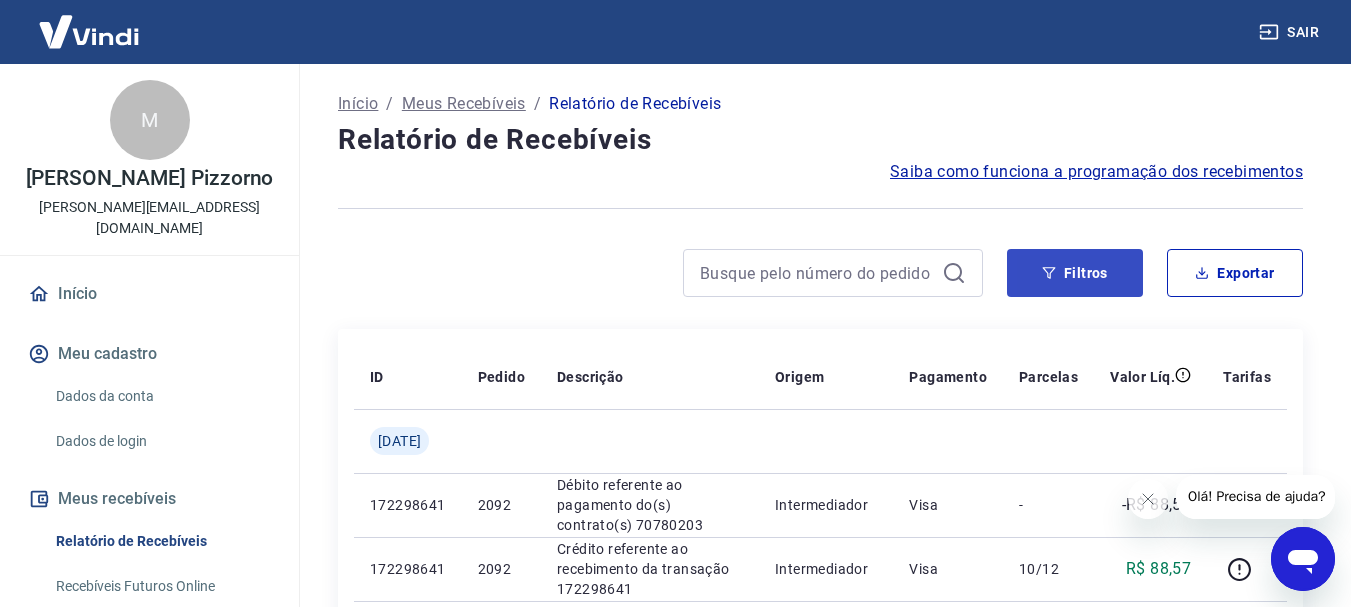 drag, startPoint x: 1162, startPoint y: 273, endPoint x: 1126, endPoint y: 272, distance: 36.013885 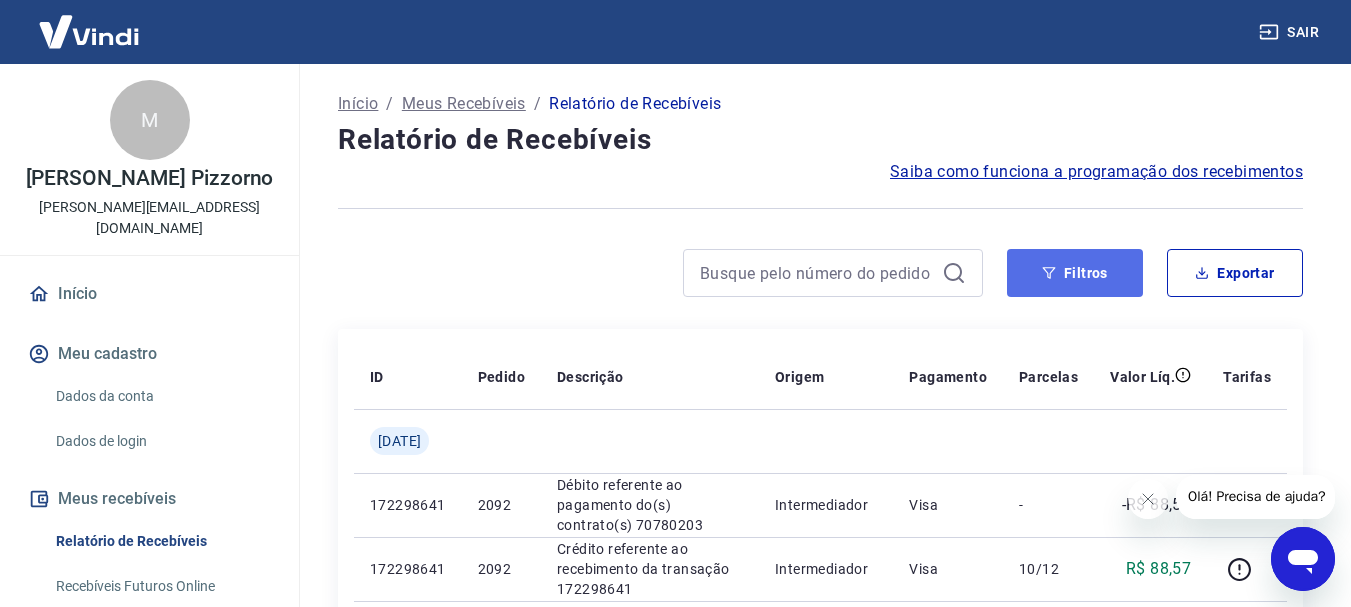 click on "Filtros" at bounding box center (1075, 273) 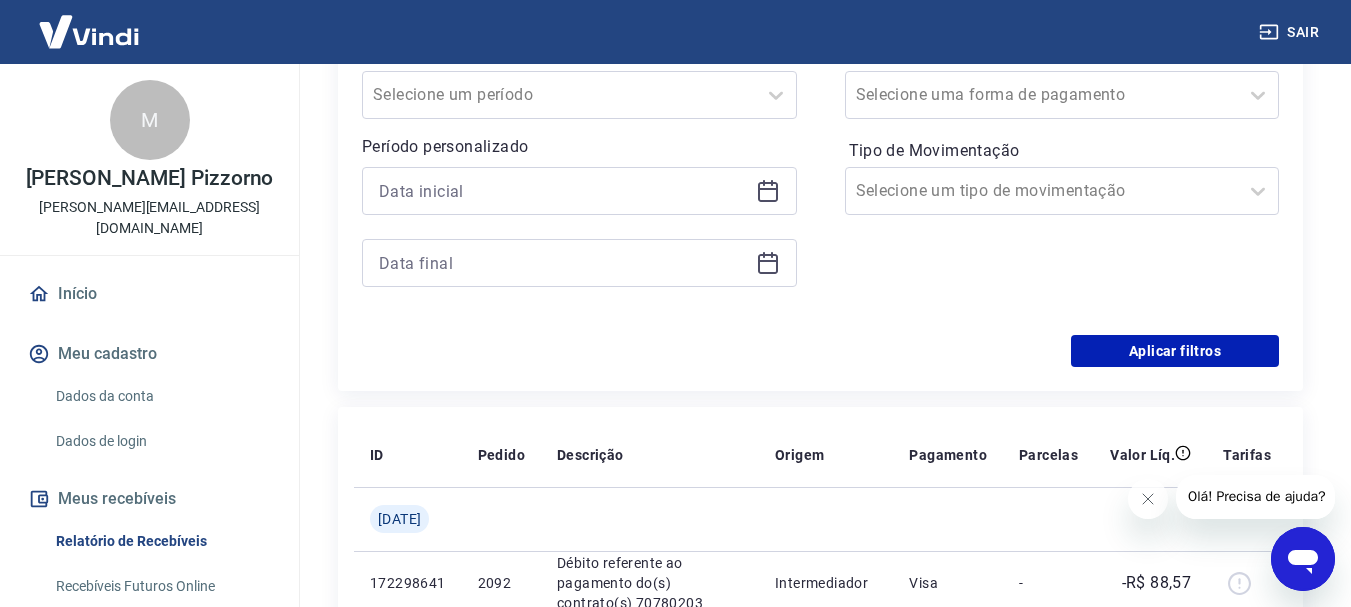 scroll, scrollTop: 267, scrollLeft: 0, axis: vertical 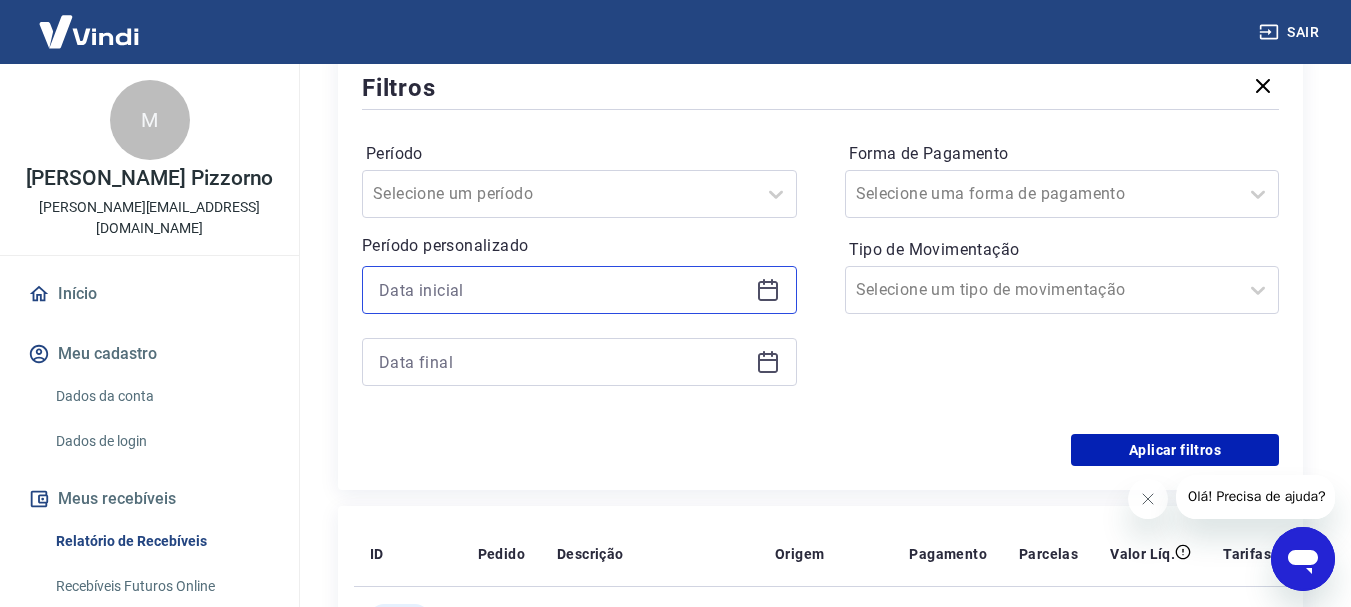 click at bounding box center [563, 290] 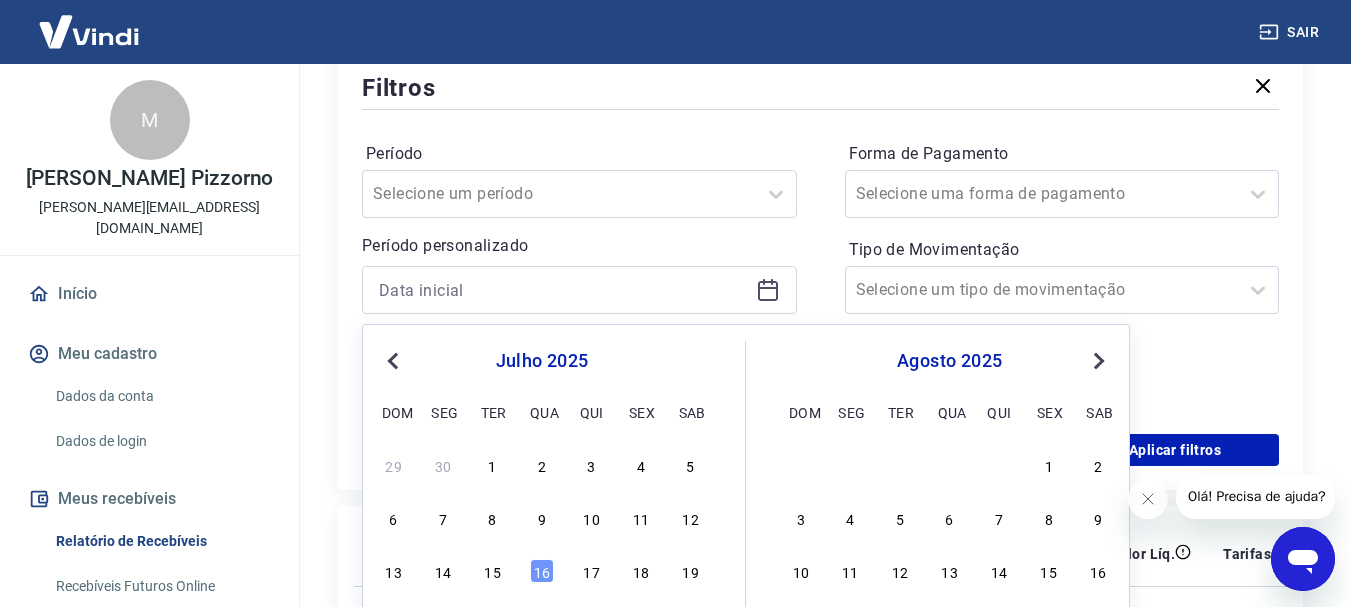 click on "Previous Month" at bounding box center [395, 360] 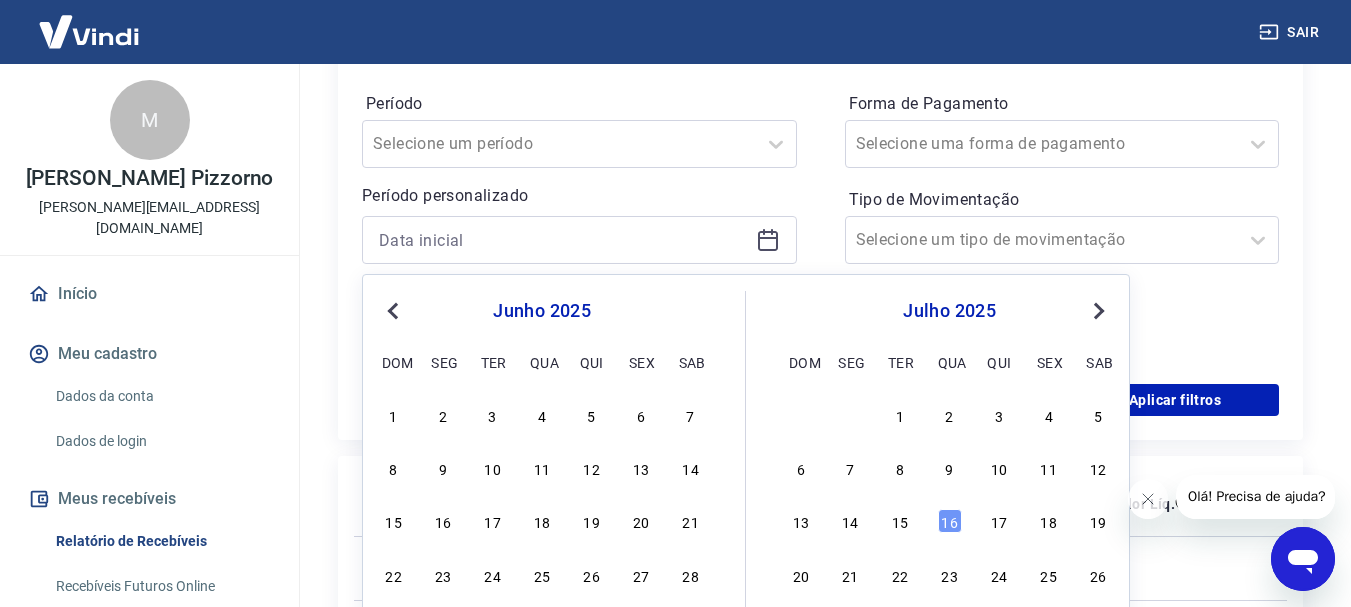 scroll, scrollTop: 400, scrollLeft: 0, axis: vertical 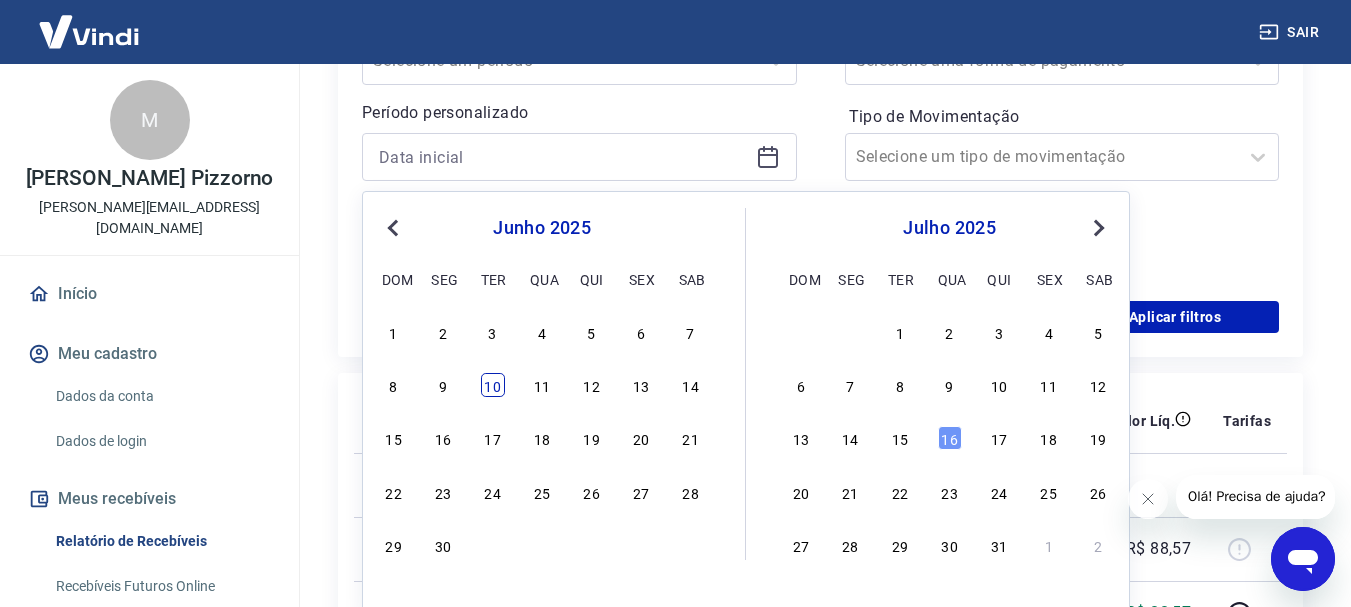click on "10" at bounding box center (493, 385) 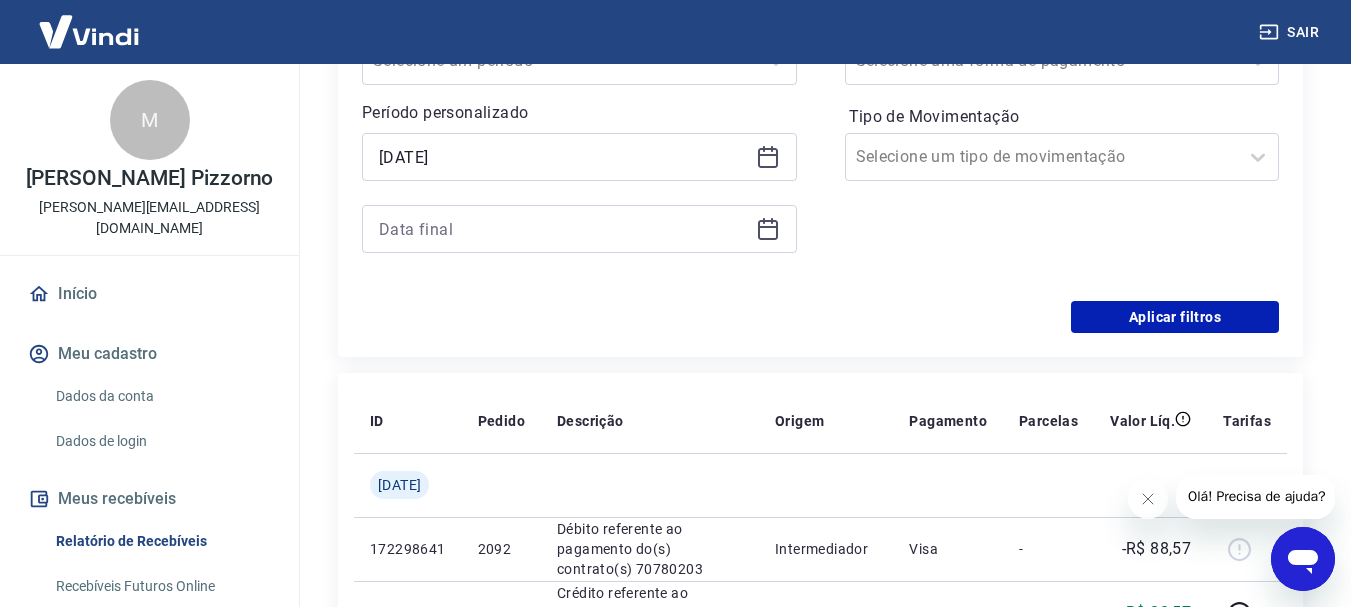 click 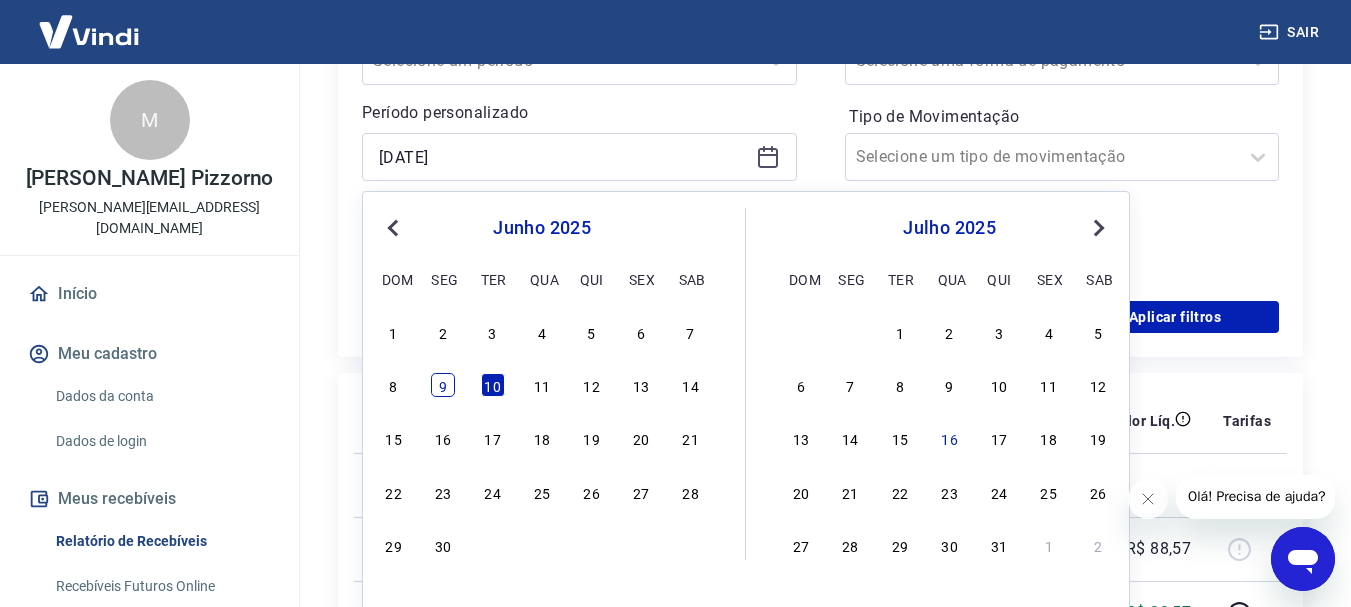 click on "9" at bounding box center [443, 385] 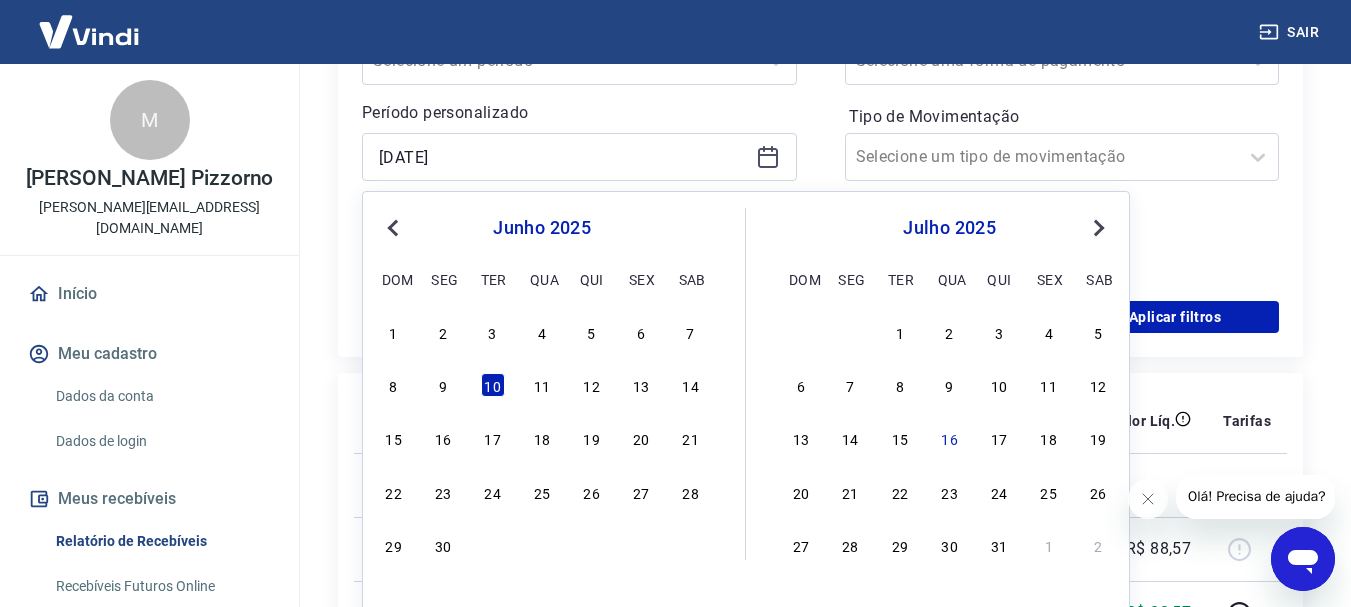 type on "09/06/2025" 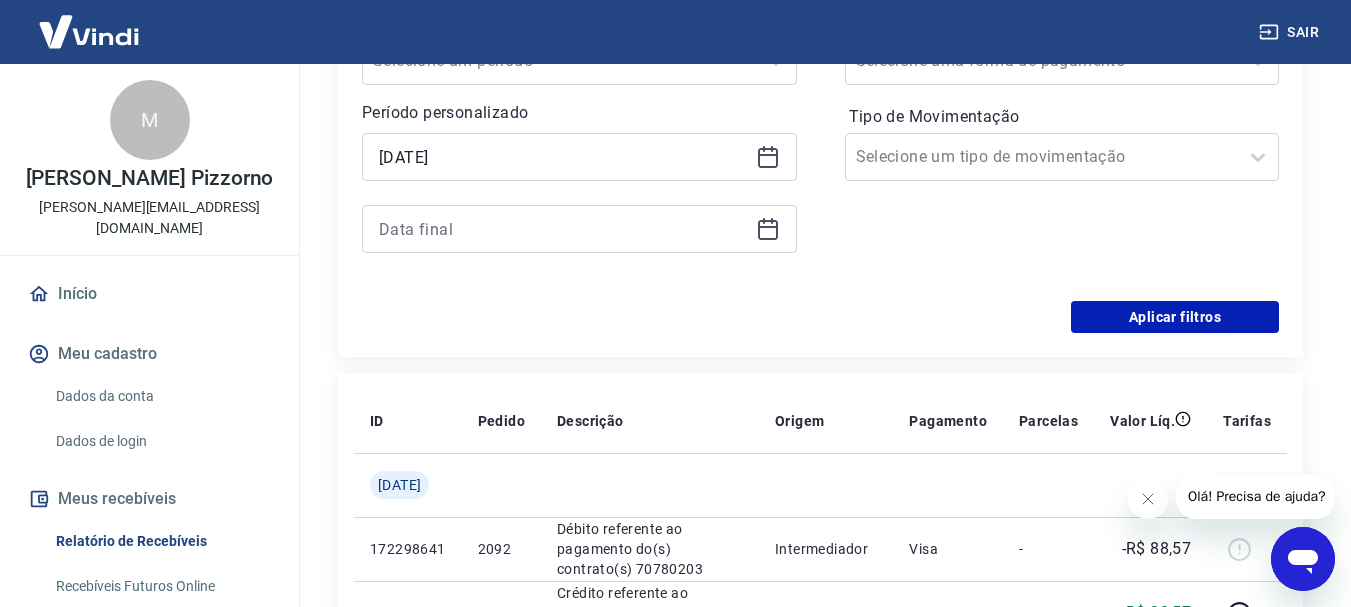 click on "ID Pedido Descrição Origem Pagamento Parcelas Valor Líq. Tarifas Dom, 06 jul 172298641 2092 Débito referente ao pagamento do(s) contrato(s) 70780203 Intermediador Visa - -R$ 88,57 172298641 2092 Crédito referente ao recebimento da transação 172298641 Intermediador Visa 10/12 R$ 88,57 Sex, 04 jul 185393189 2282 Débito referente ao pagamento do(s) contrato(s) 70807993 Intermediador Mastercard - -R$ 48,42 185393189 2282 Crédito referente ao recebimento da transação 185393189 Intermediador Mastercard 7/8 R$ 48,42 180490185 2166 Crédito referente ao recebimento da transação 180490185 Intermediador Mastercard 8/10 R$ 86,94 180490185 2166 Débito referente ao pagamento do(s) contrato(s) 70807993 Intermediador Mastercard - -R$ 86,94 180446235 2164 Débito referente ao pagamento do(s) contrato(s) 70807993 Intermediador Mastercard - -R$ 134,42 180446235 2164 Crédito referente ao recebimento da transação 180446235 Intermediador Mastercard 8/12 R$ 134,42 Qui, 03 jul 19483847 Vindi Pagamentos - -" at bounding box center (820, 1221) 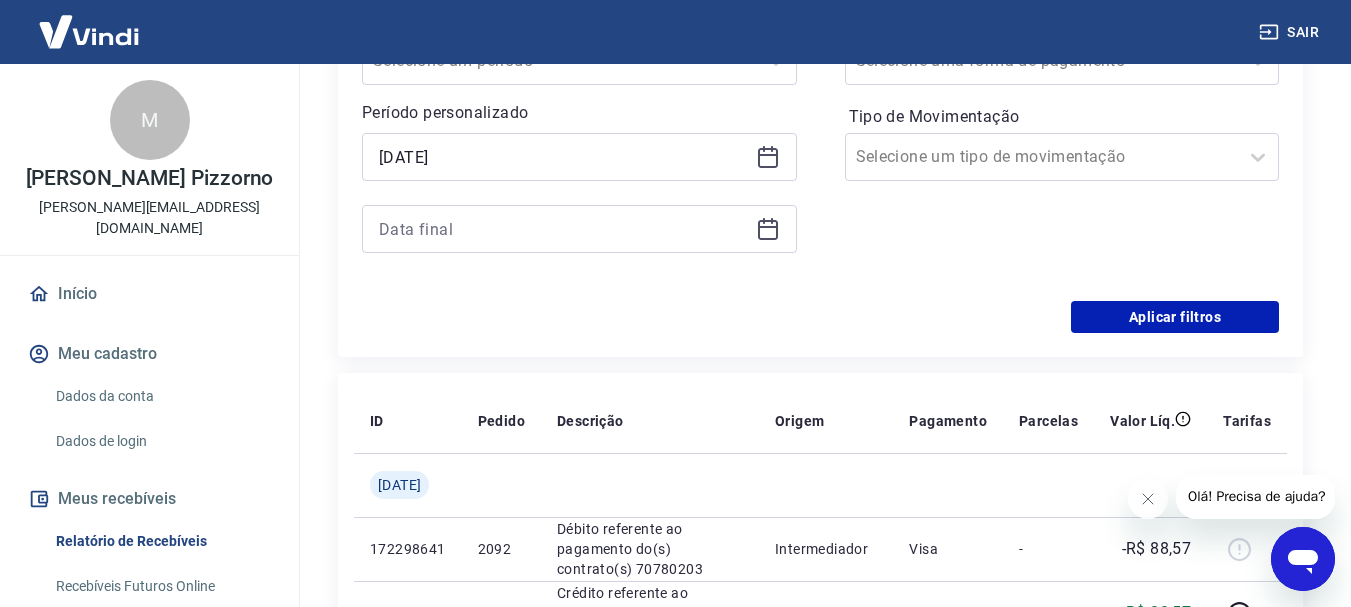 click 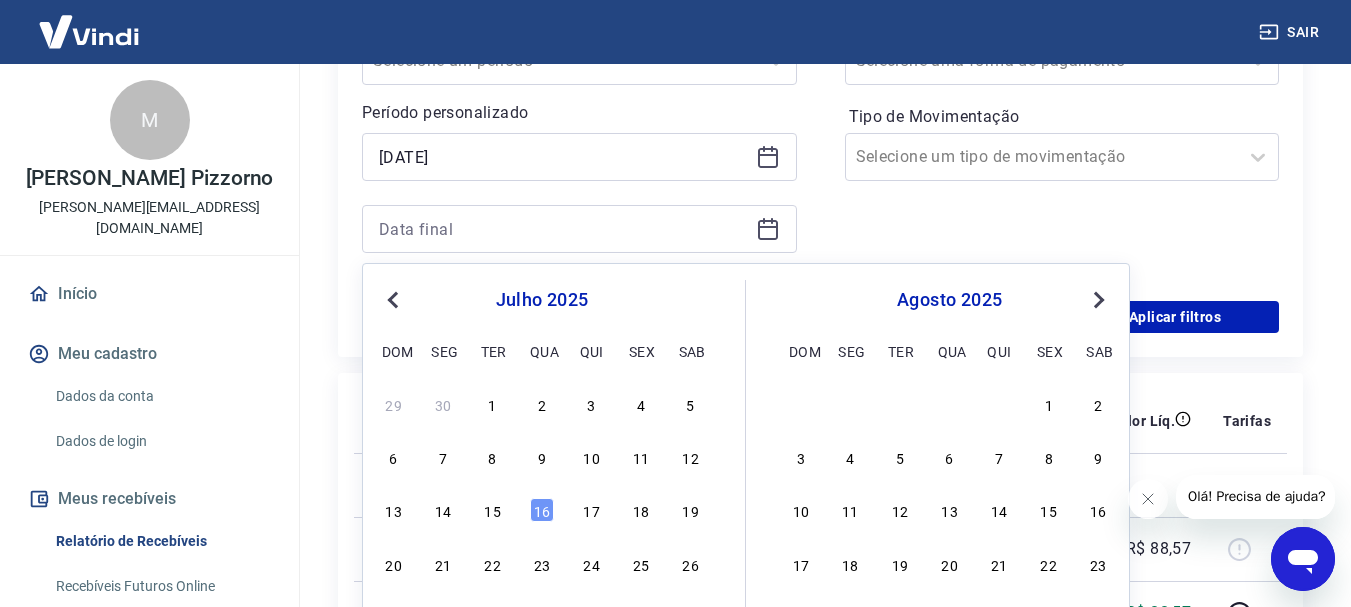 click on "Previous Month" at bounding box center (393, 300) 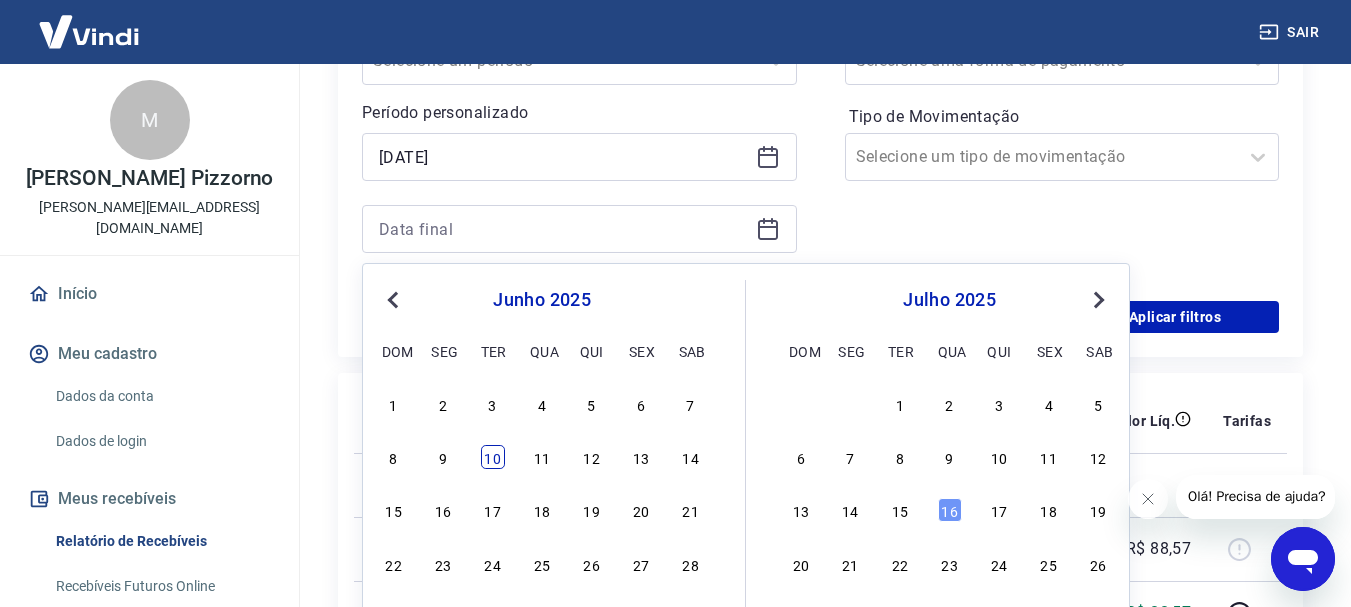 click on "8 9 10 11 12 13 14" at bounding box center (542, 457) 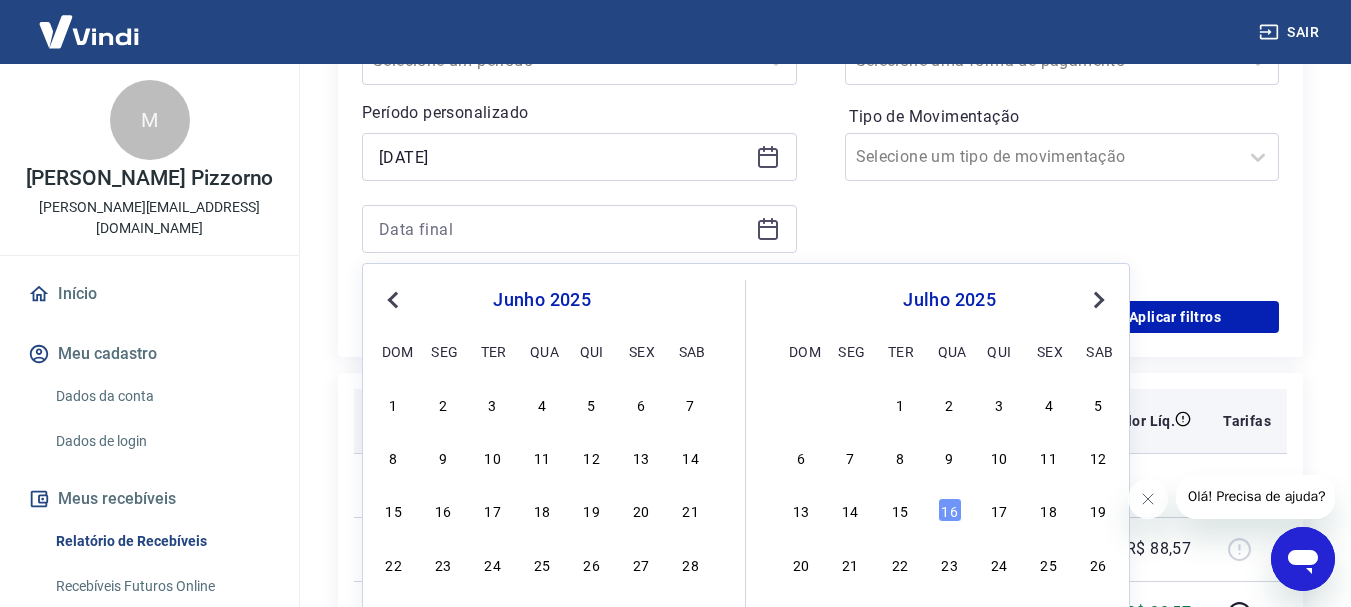 click on "10" at bounding box center (493, 457) 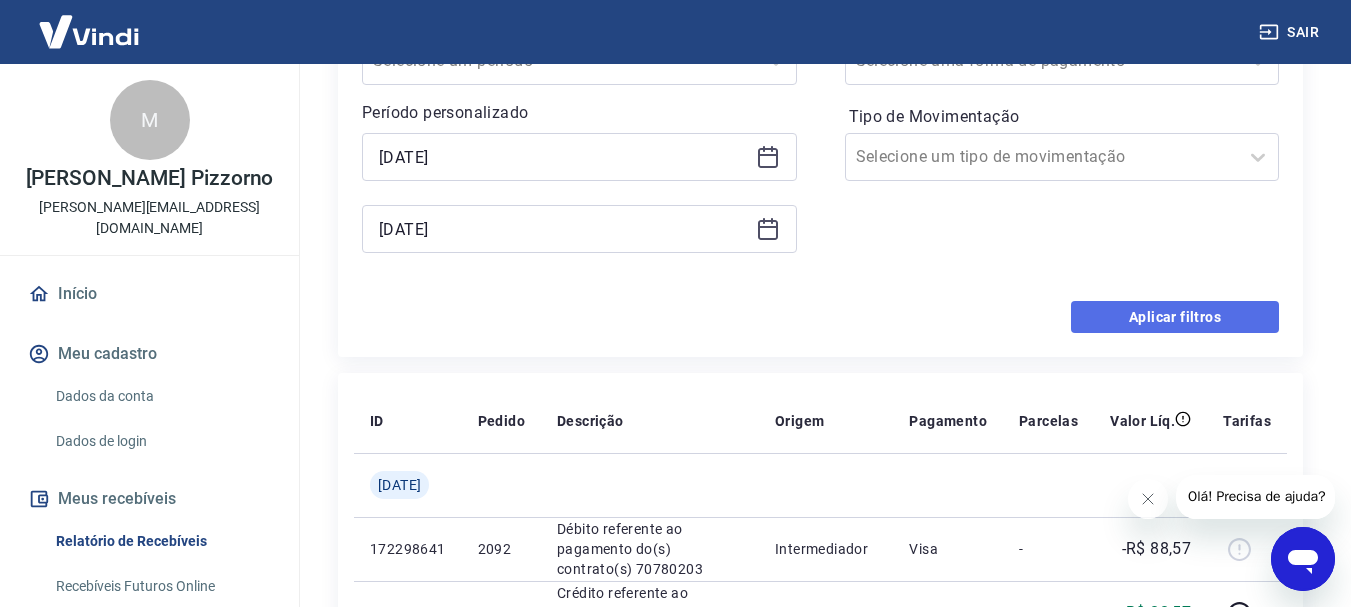 click on "Aplicar filtros" at bounding box center [1175, 317] 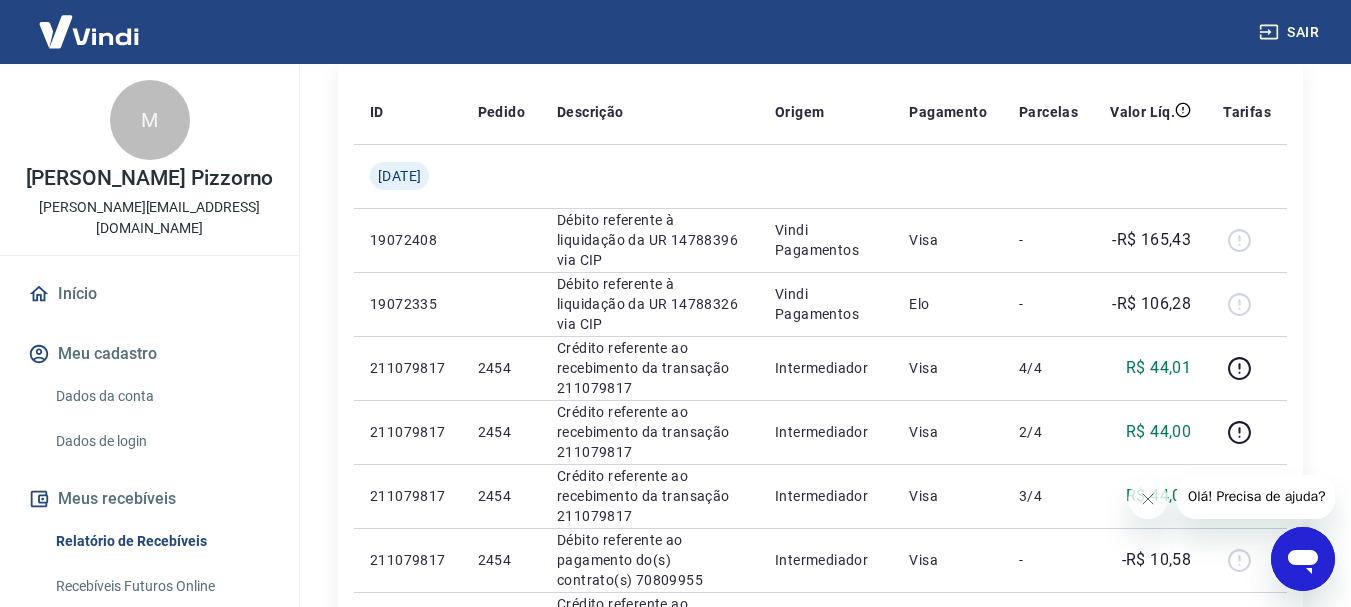 scroll, scrollTop: 267, scrollLeft: 0, axis: vertical 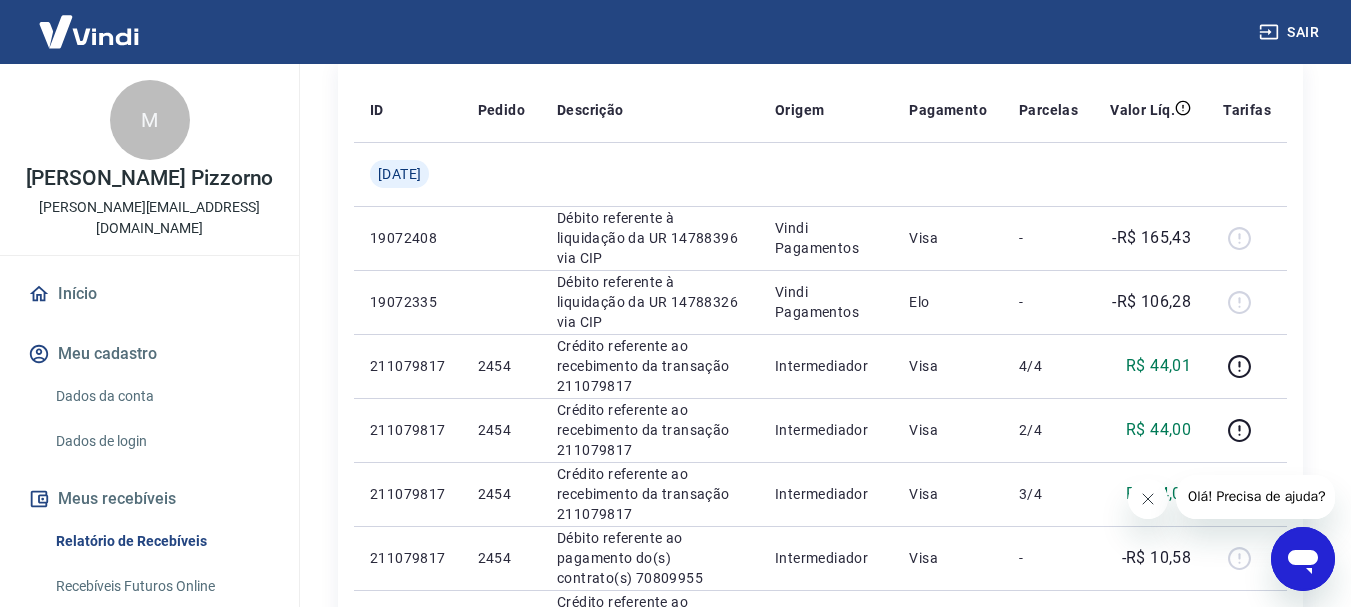 click 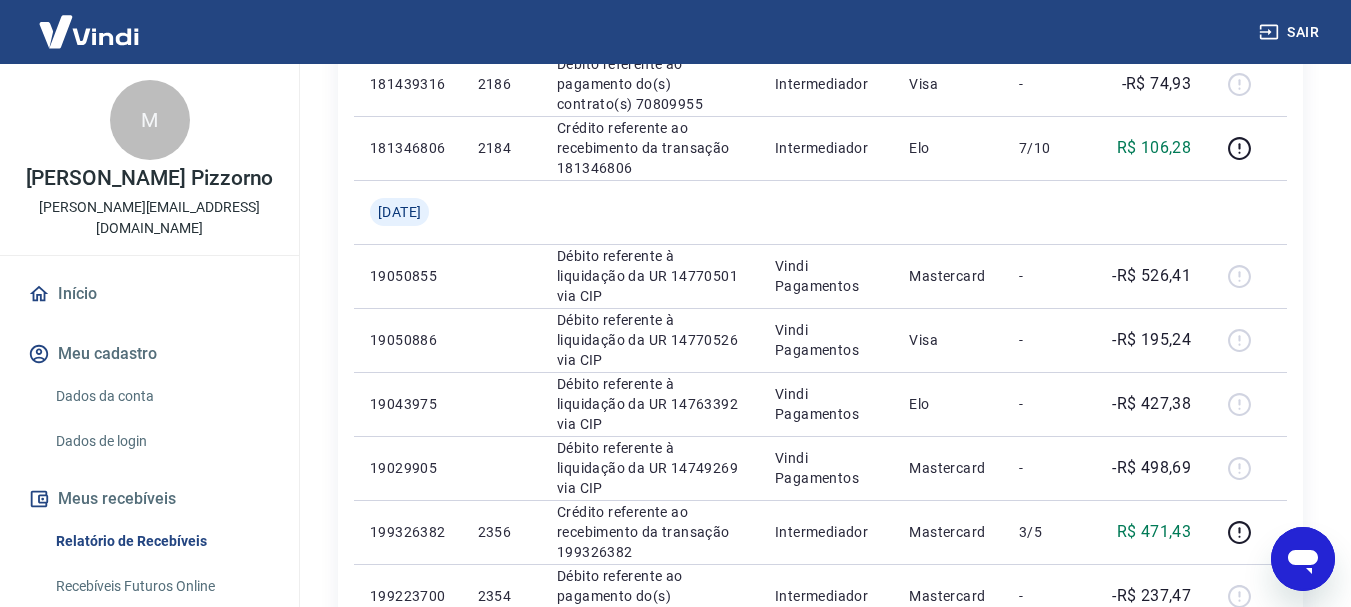 scroll, scrollTop: 872, scrollLeft: 0, axis: vertical 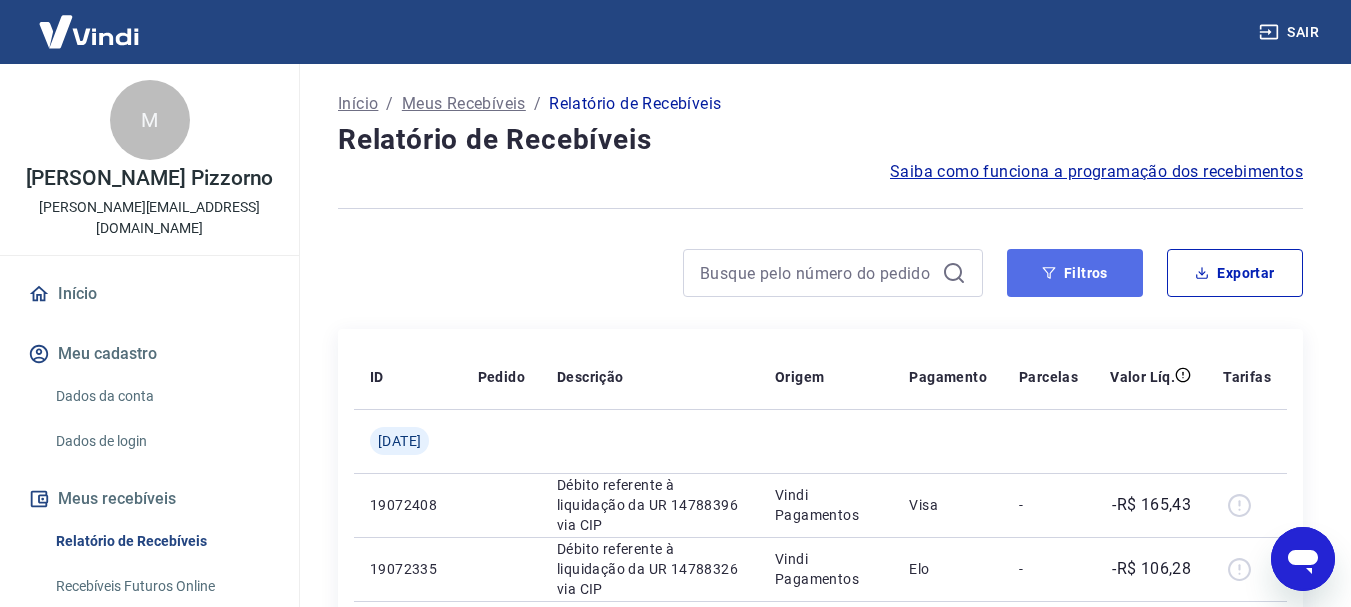 click on "Filtros" at bounding box center [1075, 273] 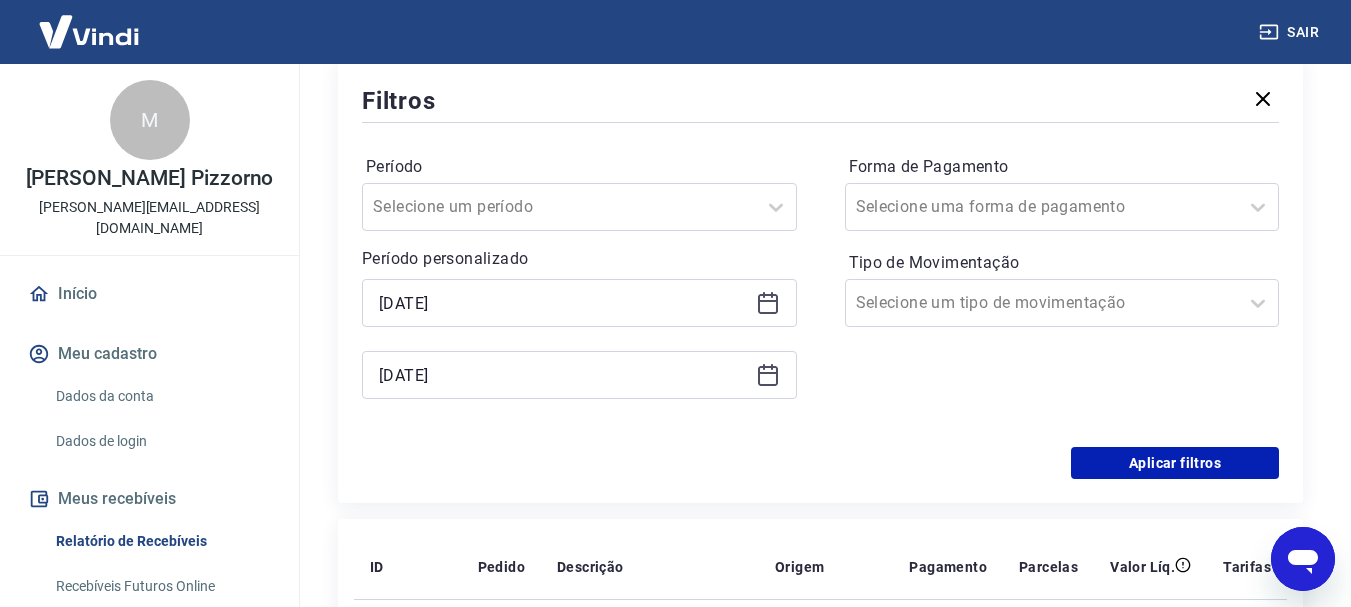 scroll, scrollTop: 267, scrollLeft: 0, axis: vertical 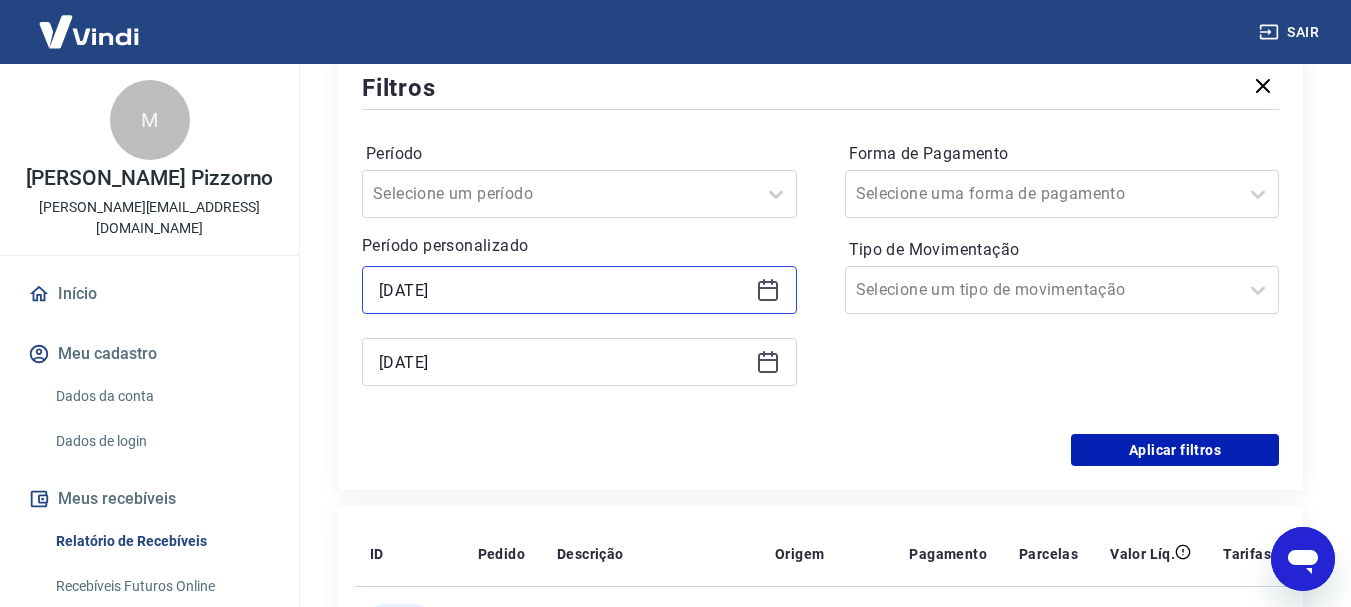 click on "09/06/2025" at bounding box center (563, 290) 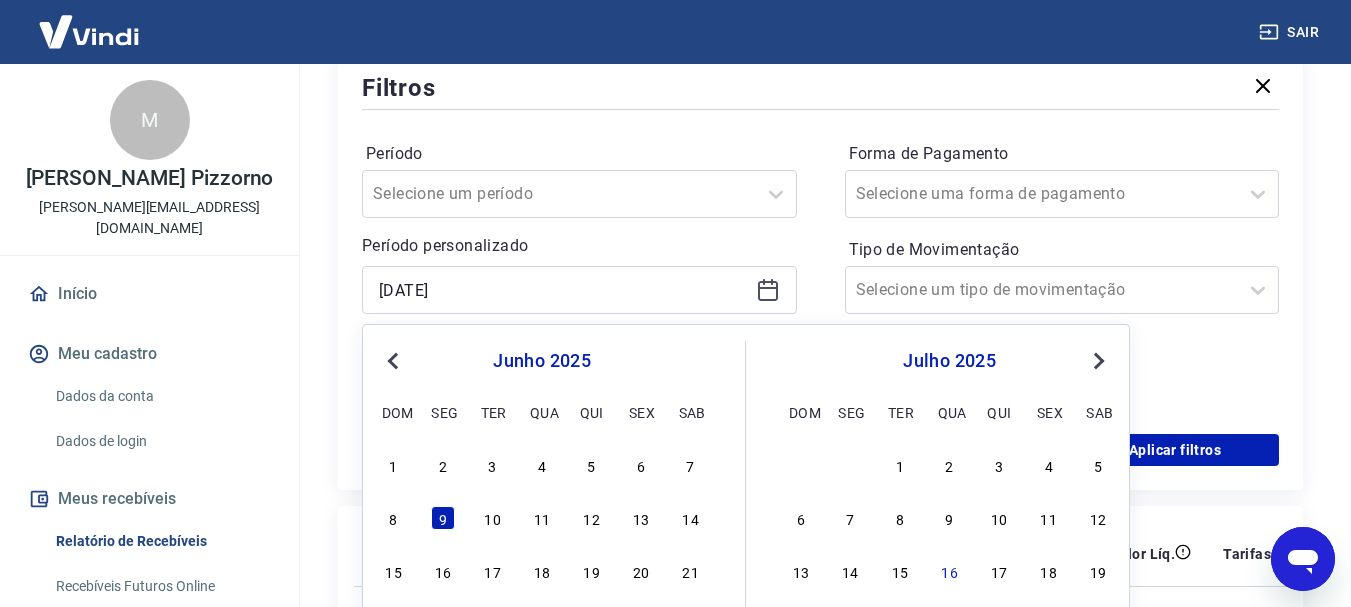 click on "1" at bounding box center [900, 465] 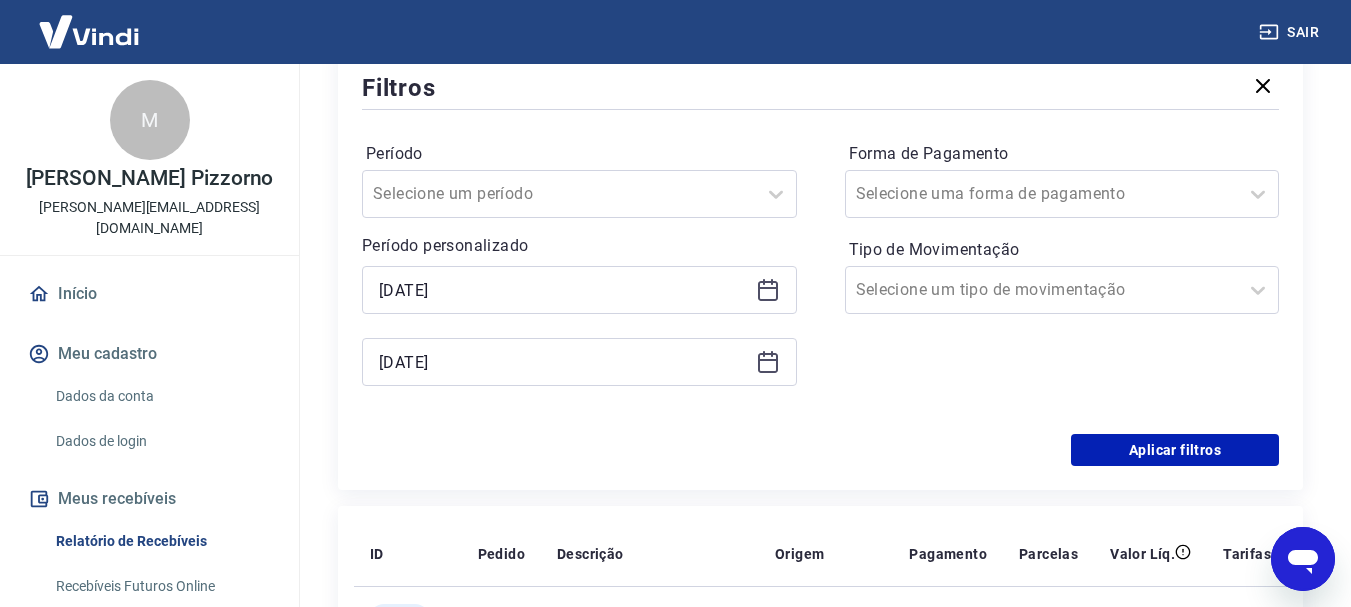 click on "10/06/2025" at bounding box center [579, 362] 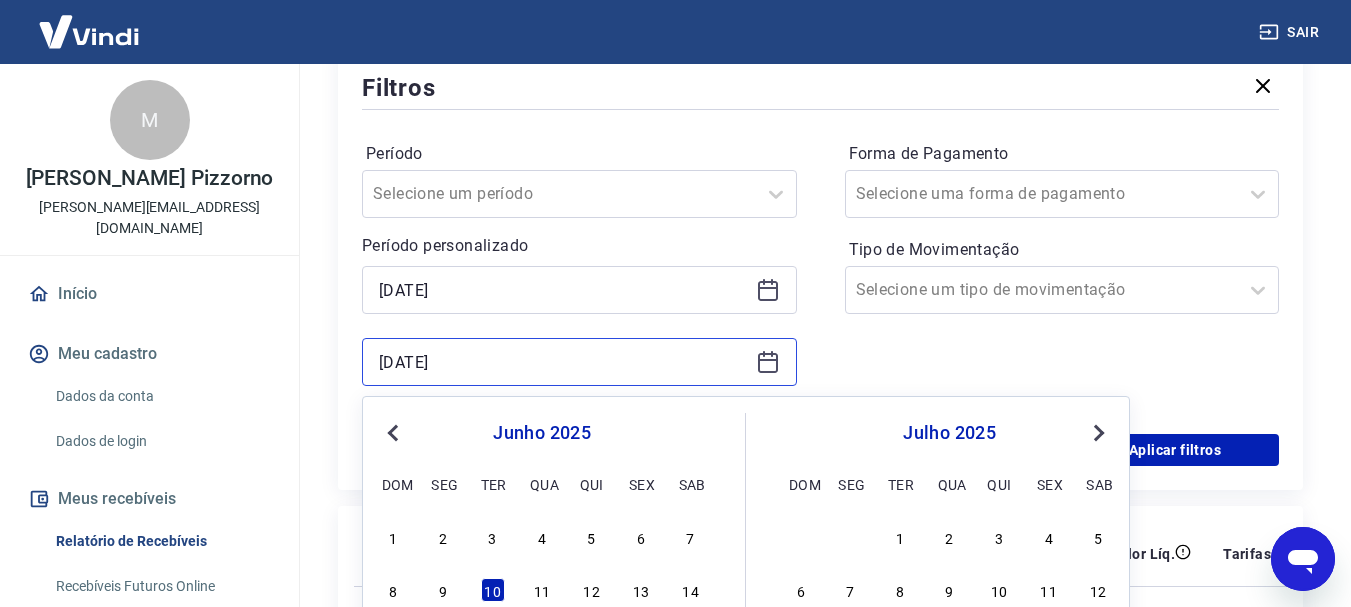click on "10/06/2025" at bounding box center [563, 362] 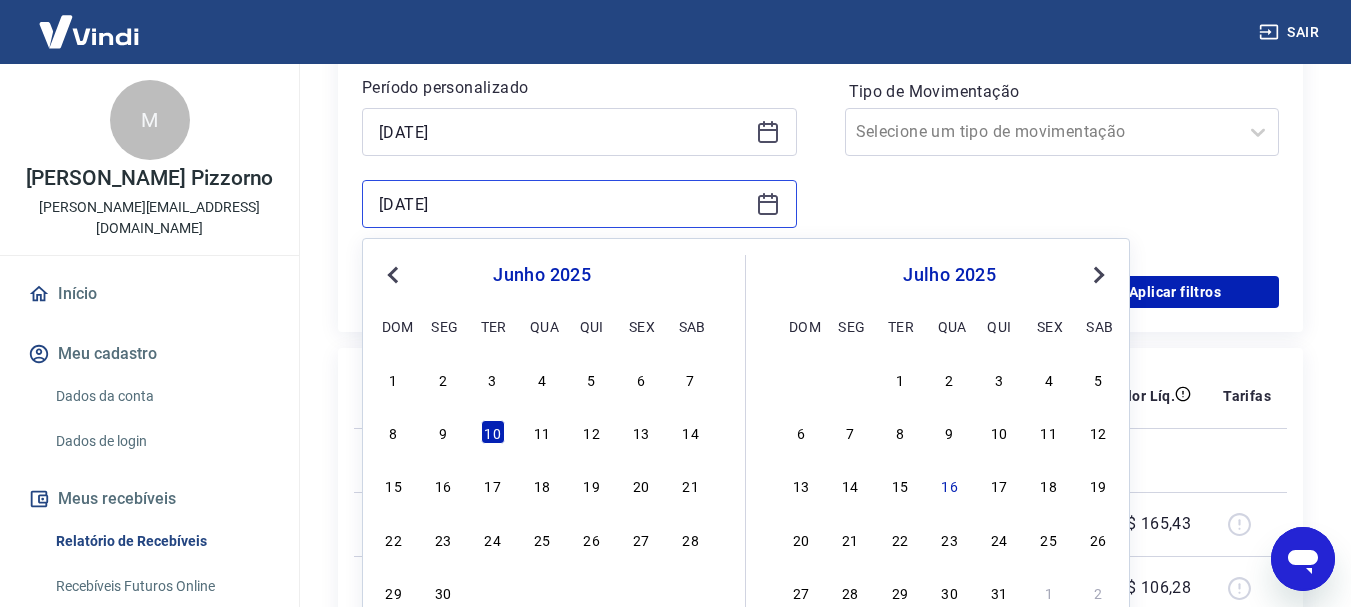 scroll, scrollTop: 667, scrollLeft: 0, axis: vertical 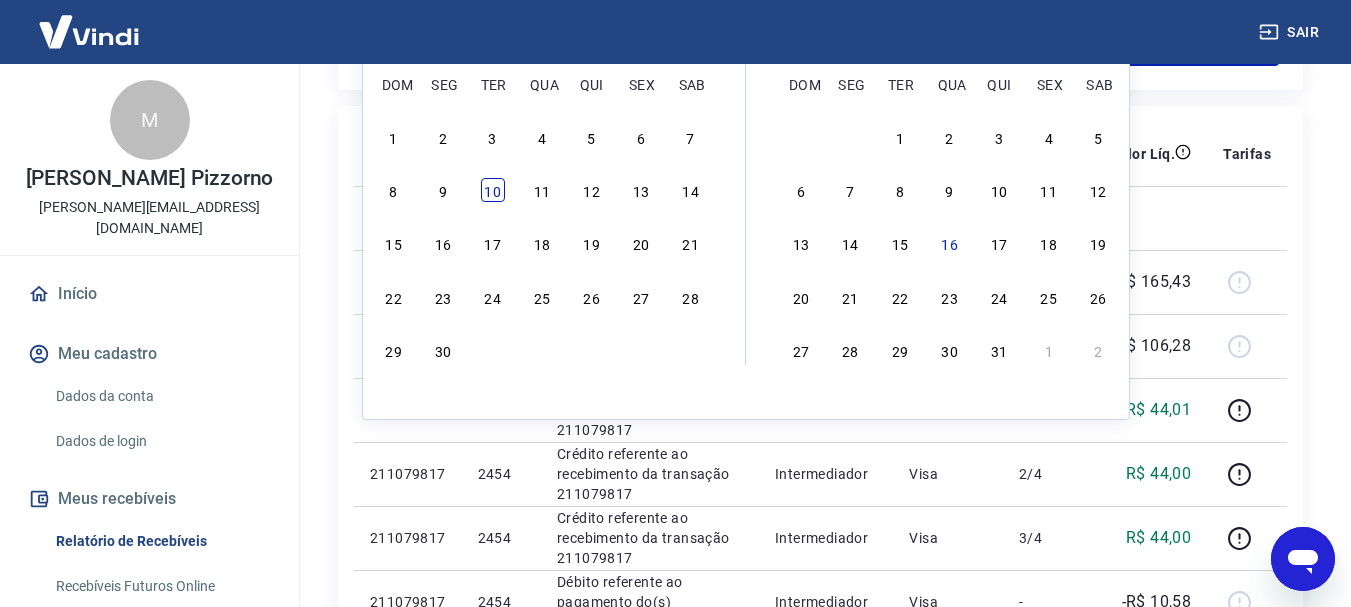 click on "10" at bounding box center (493, 190) 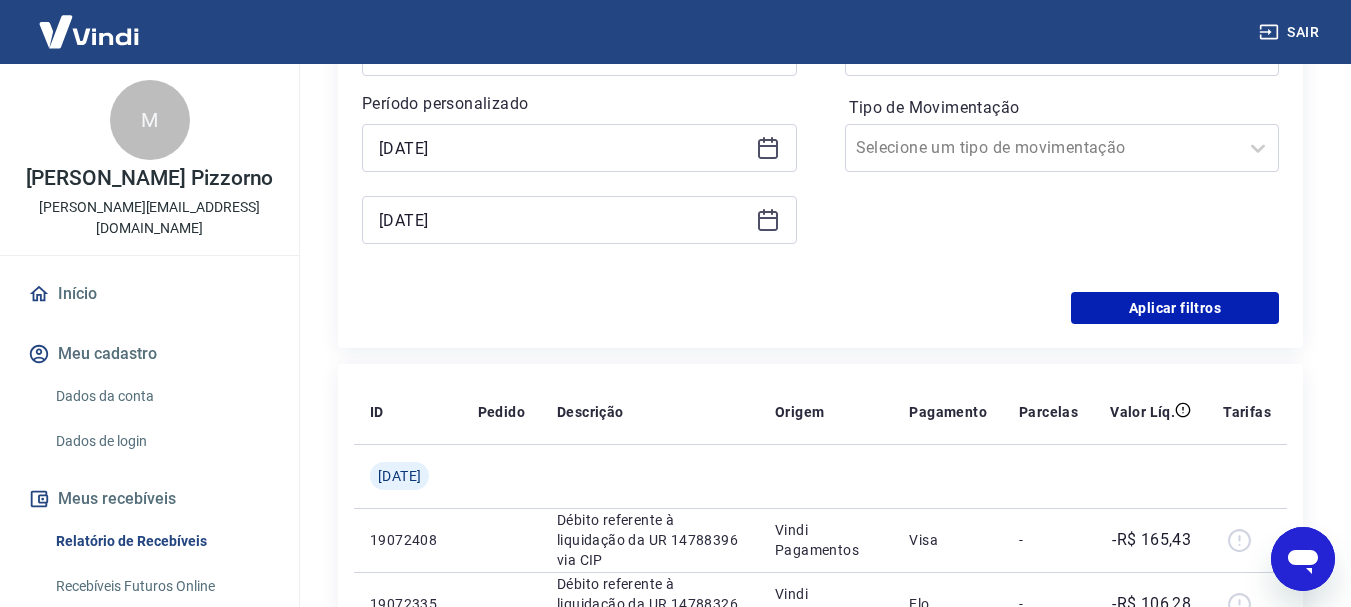 scroll, scrollTop: 400, scrollLeft: 0, axis: vertical 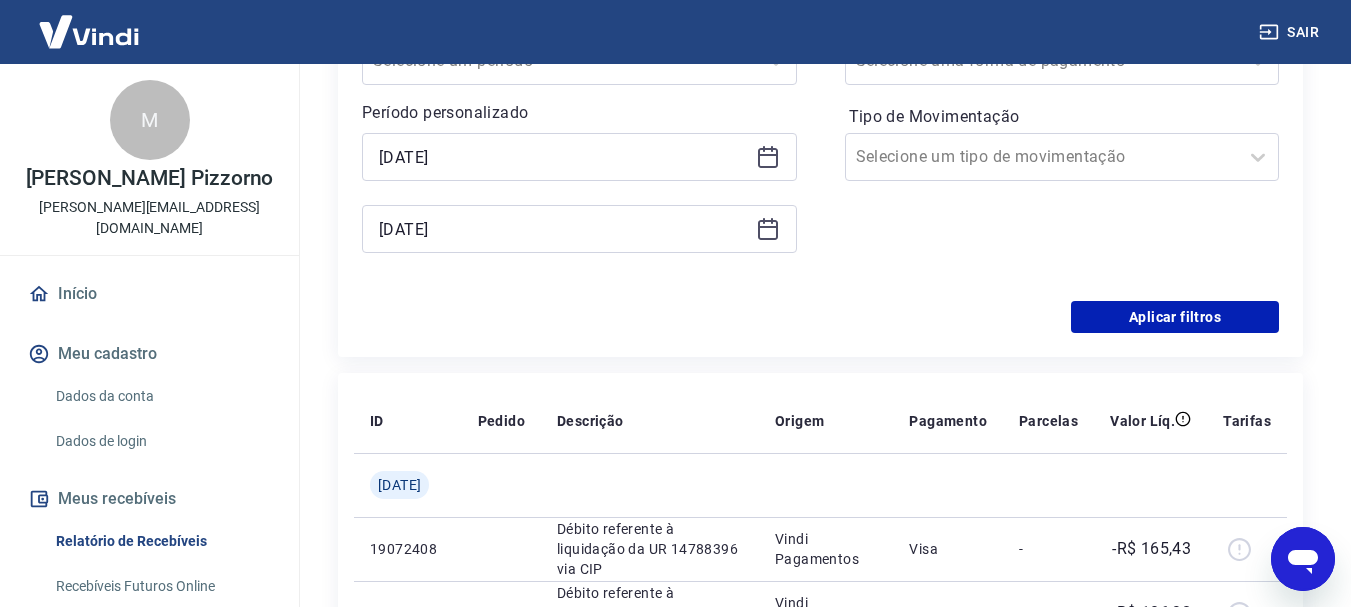 click on "10/06/2025" at bounding box center [579, 229] 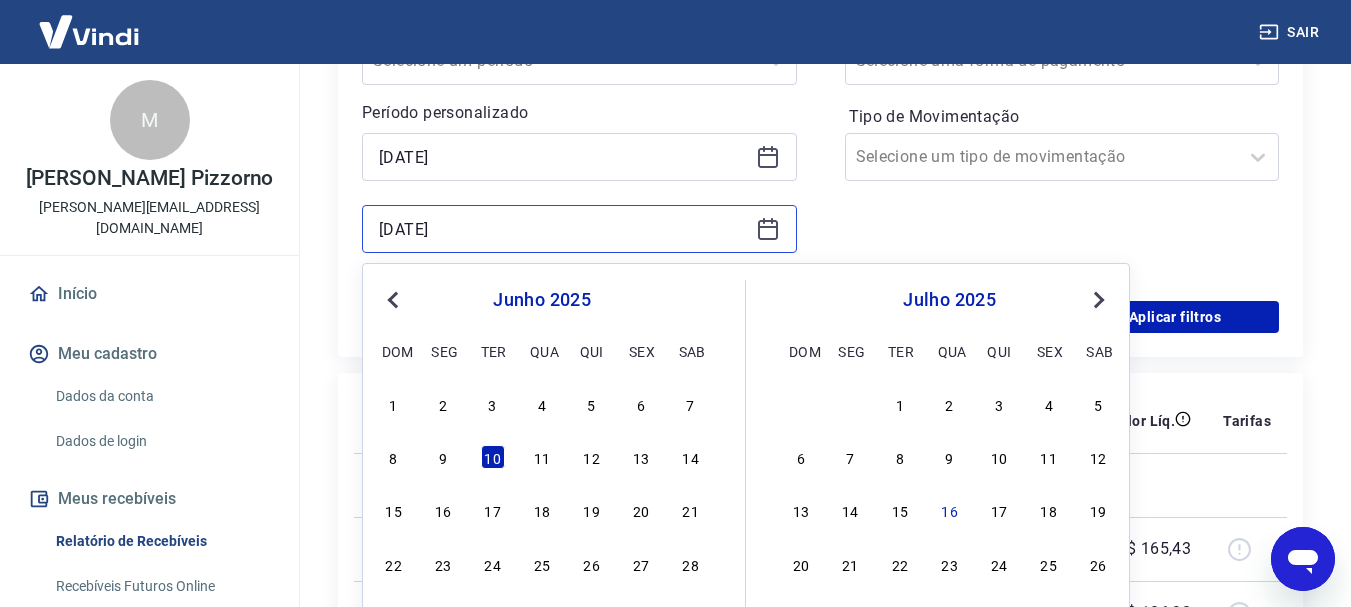 click on "10/06/2025" at bounding box center [563, 229] 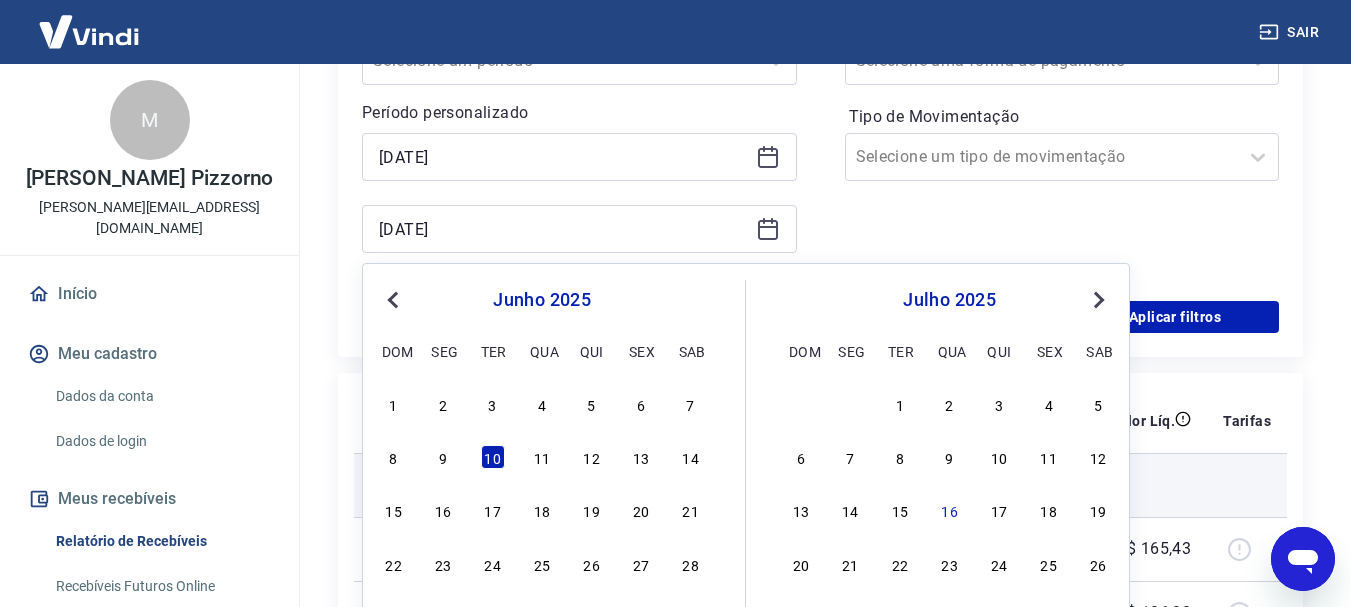 click on "16" at bounding box center [950, 510] 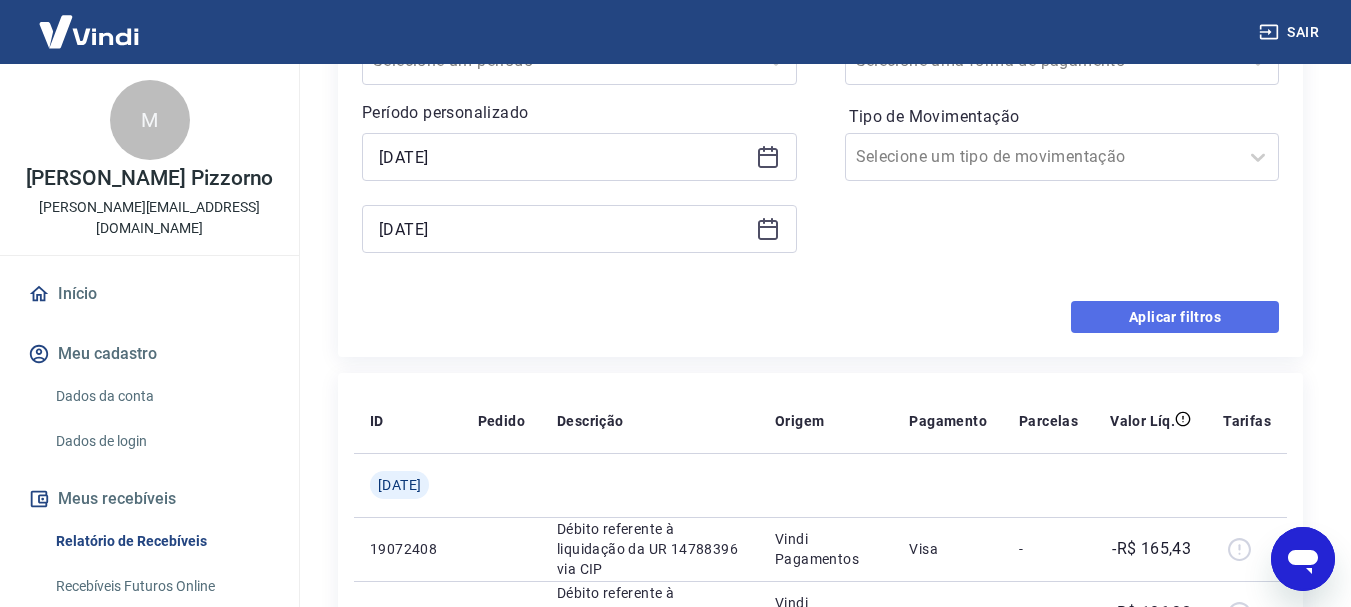 click on "Aplicar filtros" at bounding box center [1175, 317] 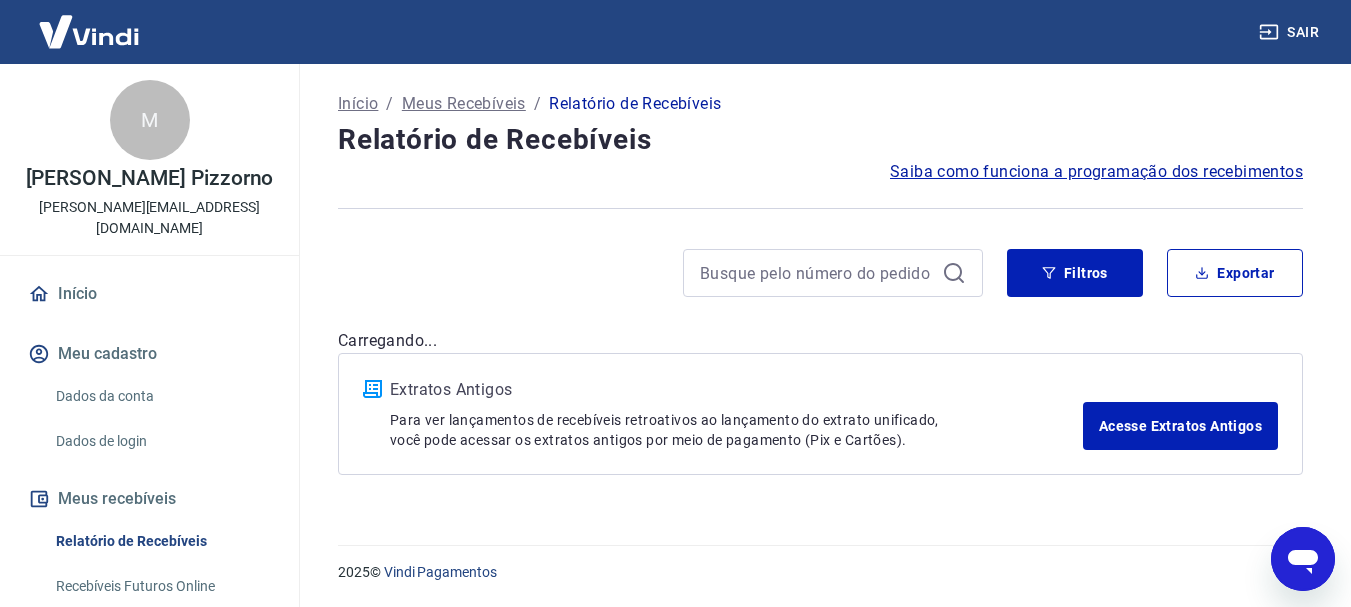 scroll, scrollTop: 0, scrollLeft: 0, axis: both 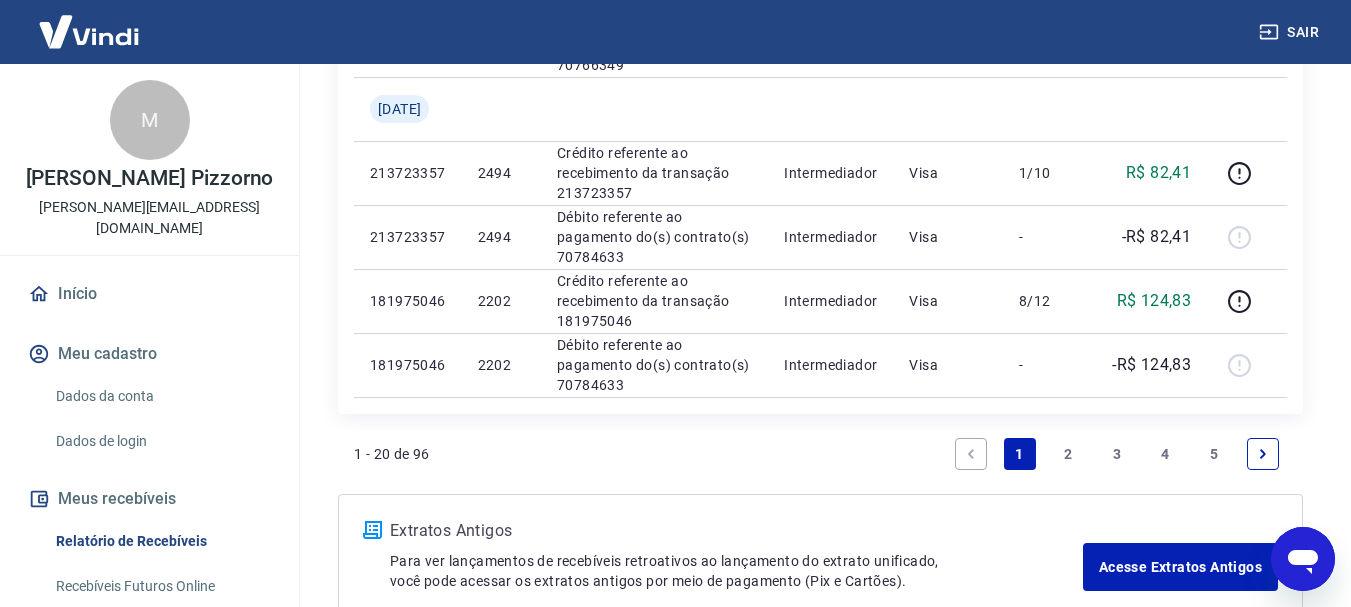click on "2" at bounding box center (1068, 454) 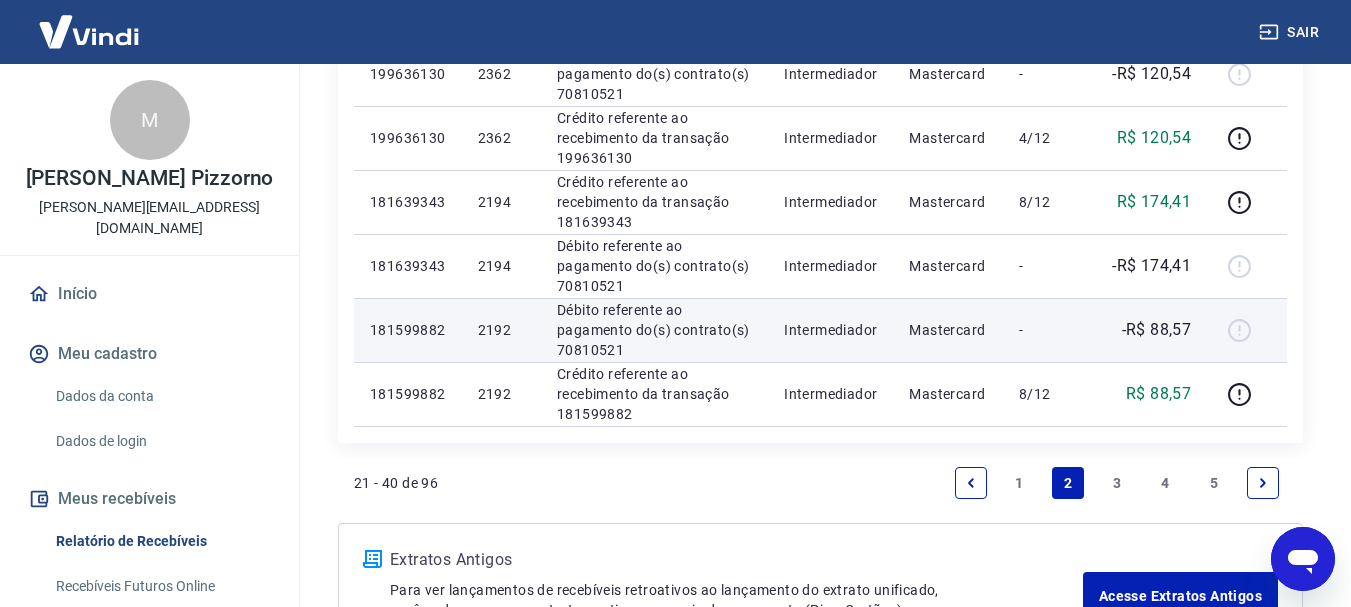 scroll, scrollTop: 1603, scrollLeft: 0, axis: vertical 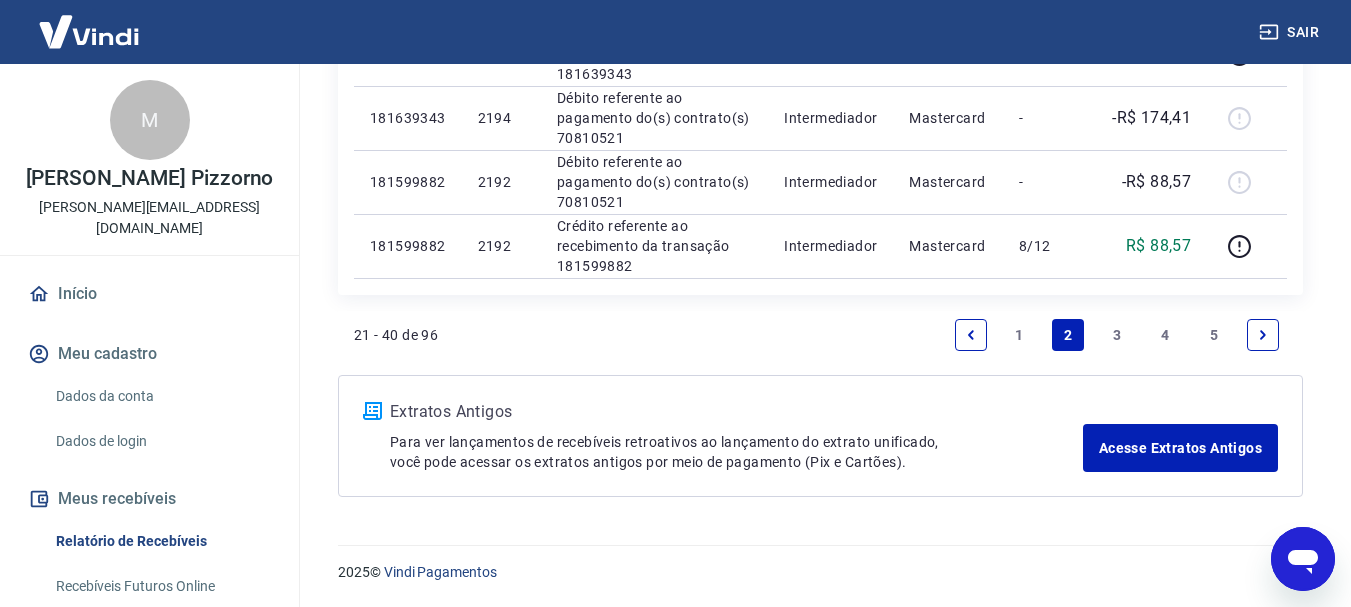 click on "5" at bounding box center [1214, 335] 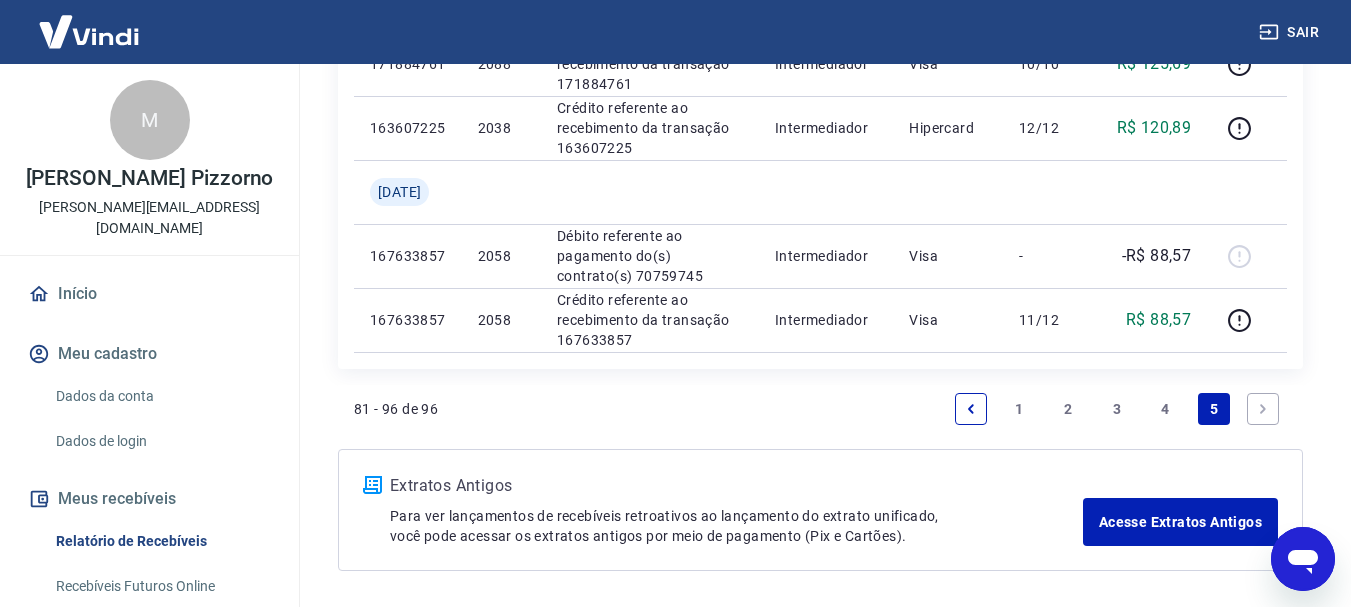 scroll, scrollTop: 1278, scrollLeft: 0, axis: vertical 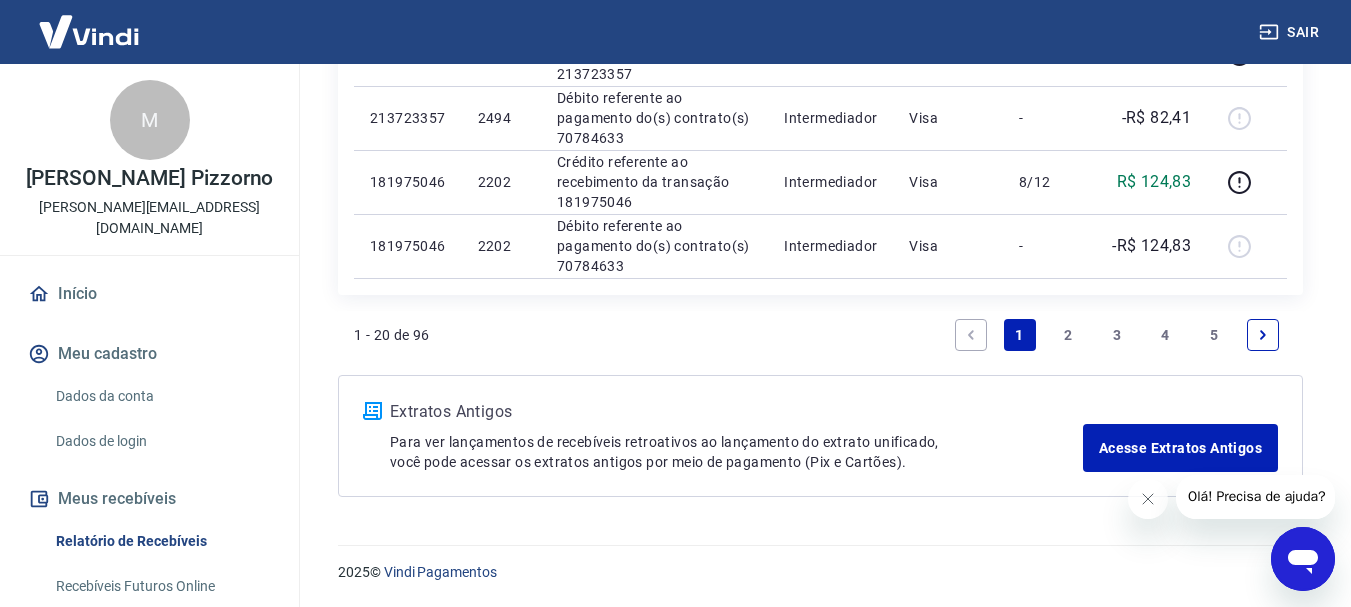 click on "5" at bounding box center [1214, 335] 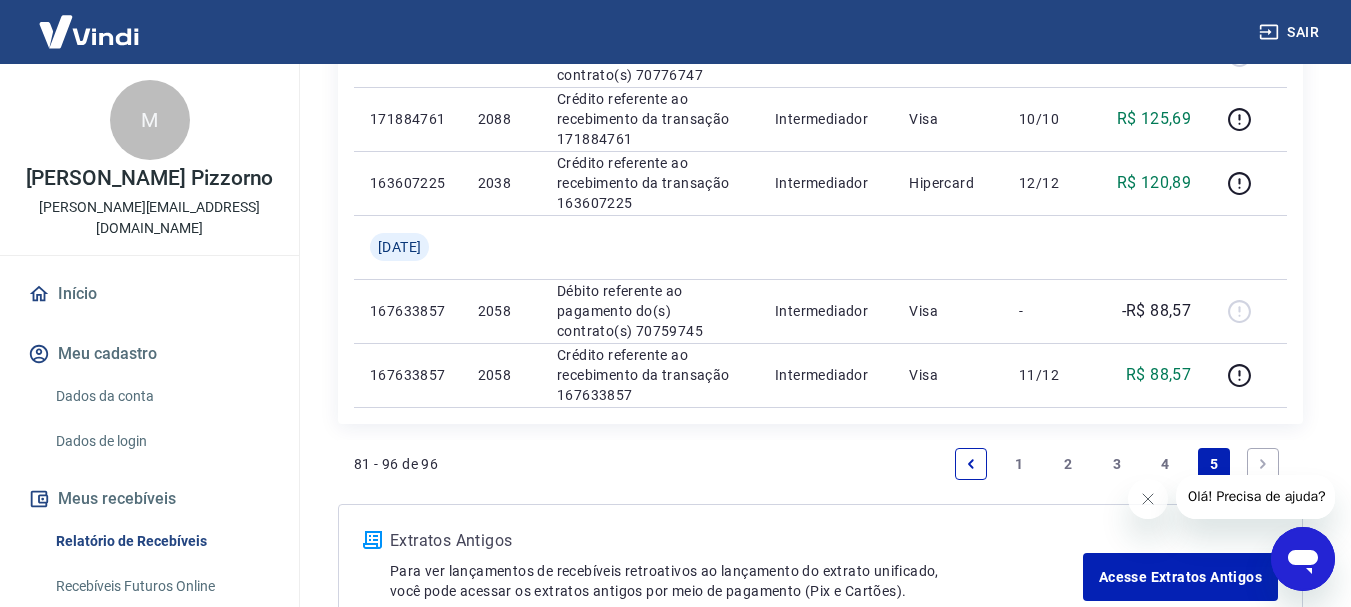 scroll, scrollTop: 1411, scrollLeft: 0, axis: vertical 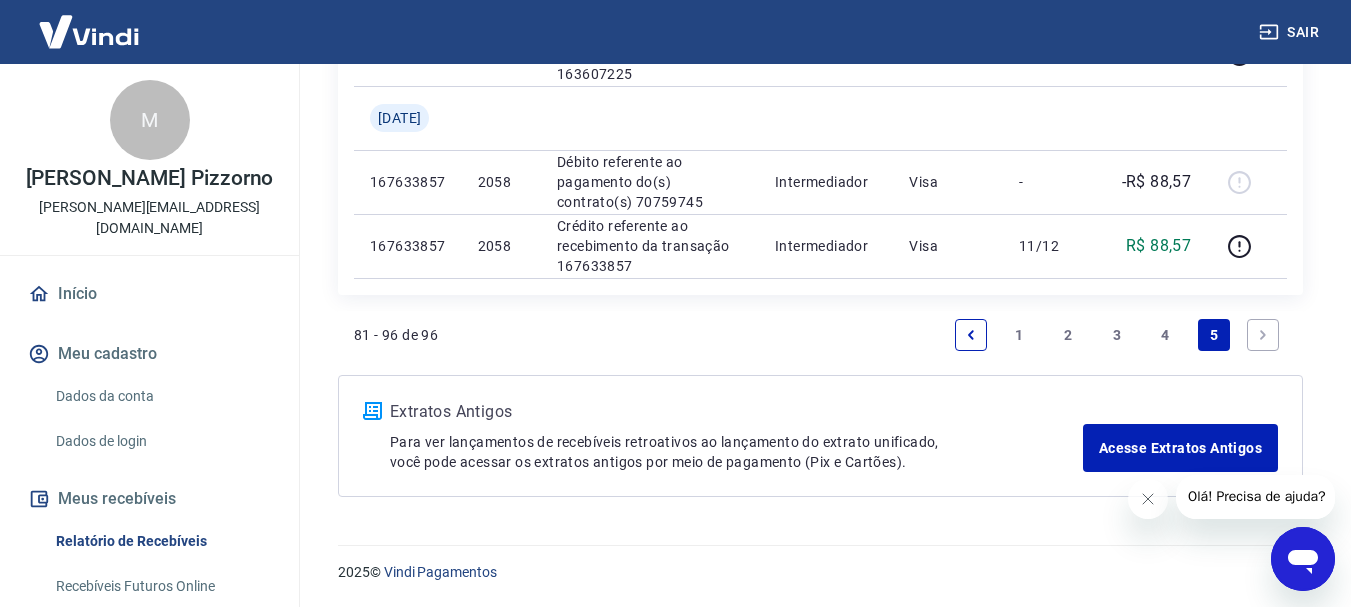 click on "4" at bounding box center (1166, 335) 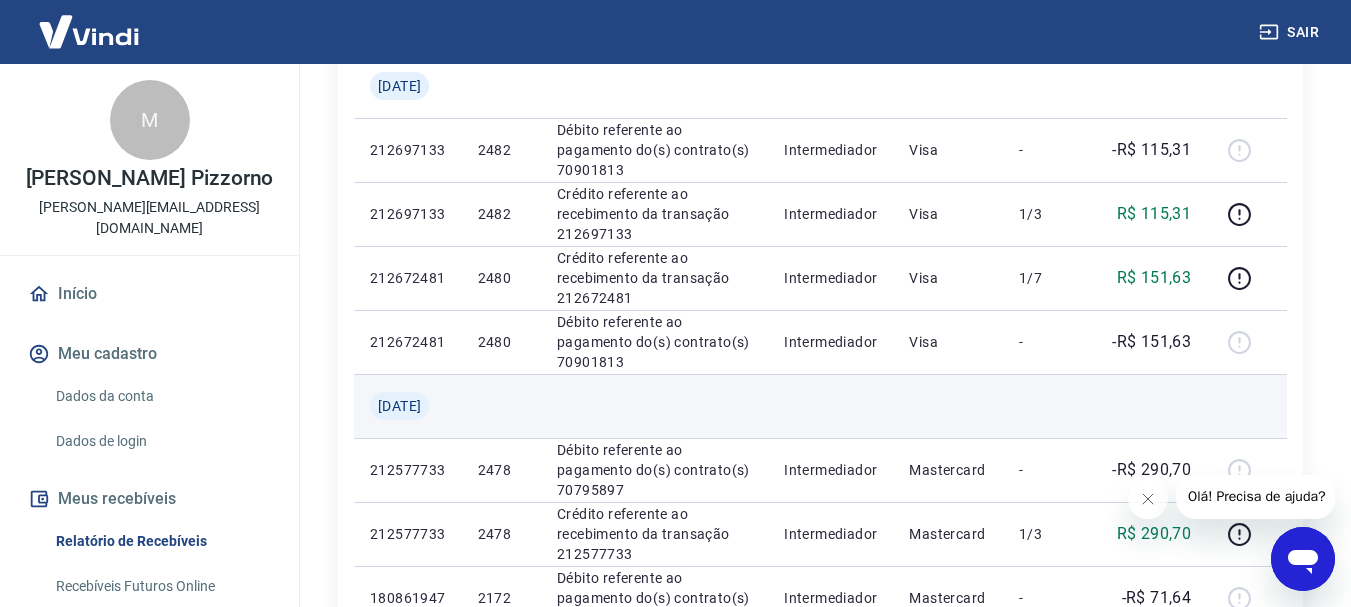 scroll, scrollTop: 933, scrollLeft: 0, axis: vertical 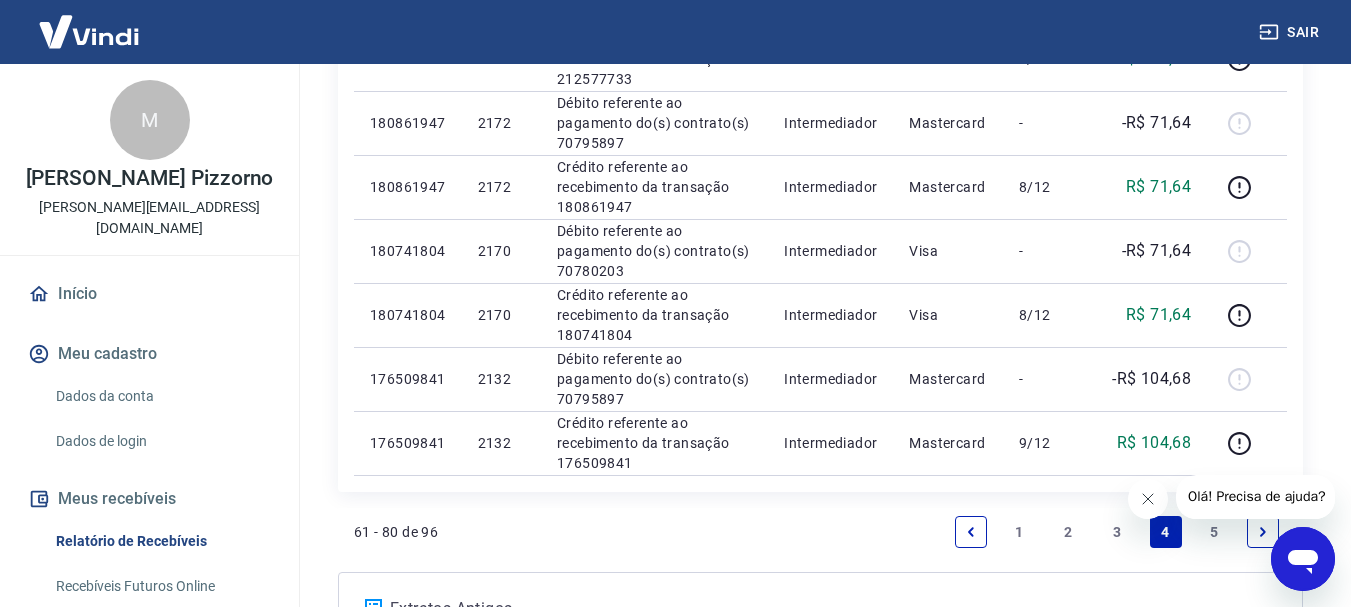 click at bounding box center (1147, 499) 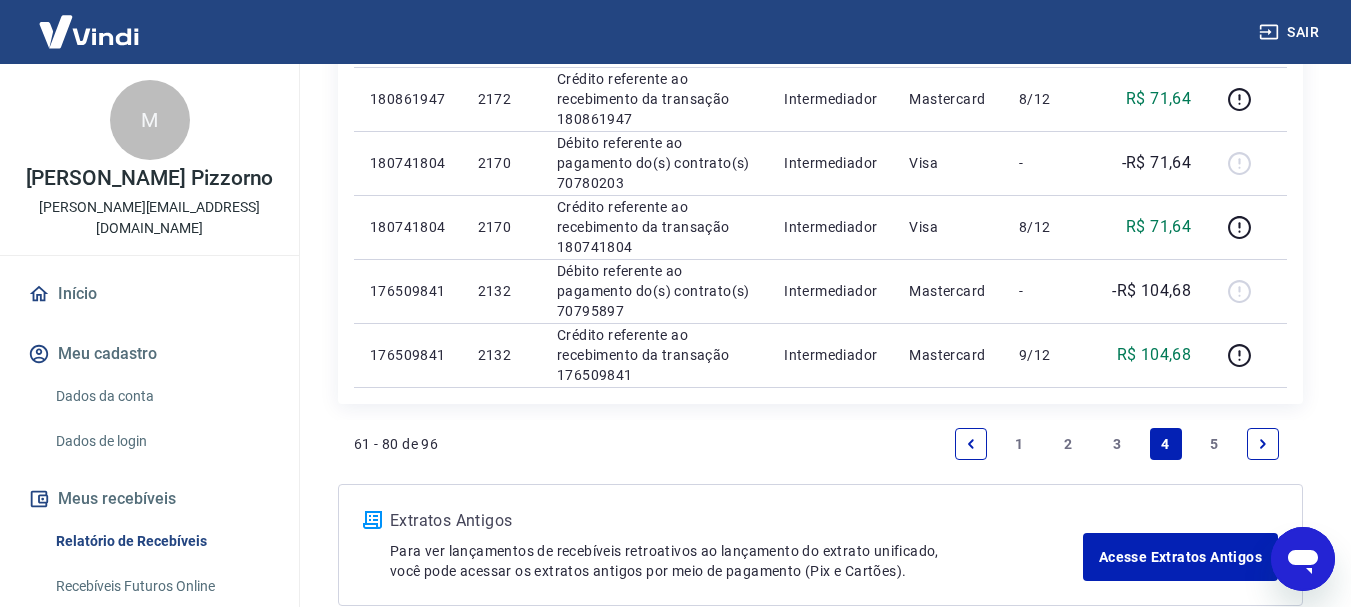 scroll, scrollTop: 1570, scrollLeft: 0, axis: vertical 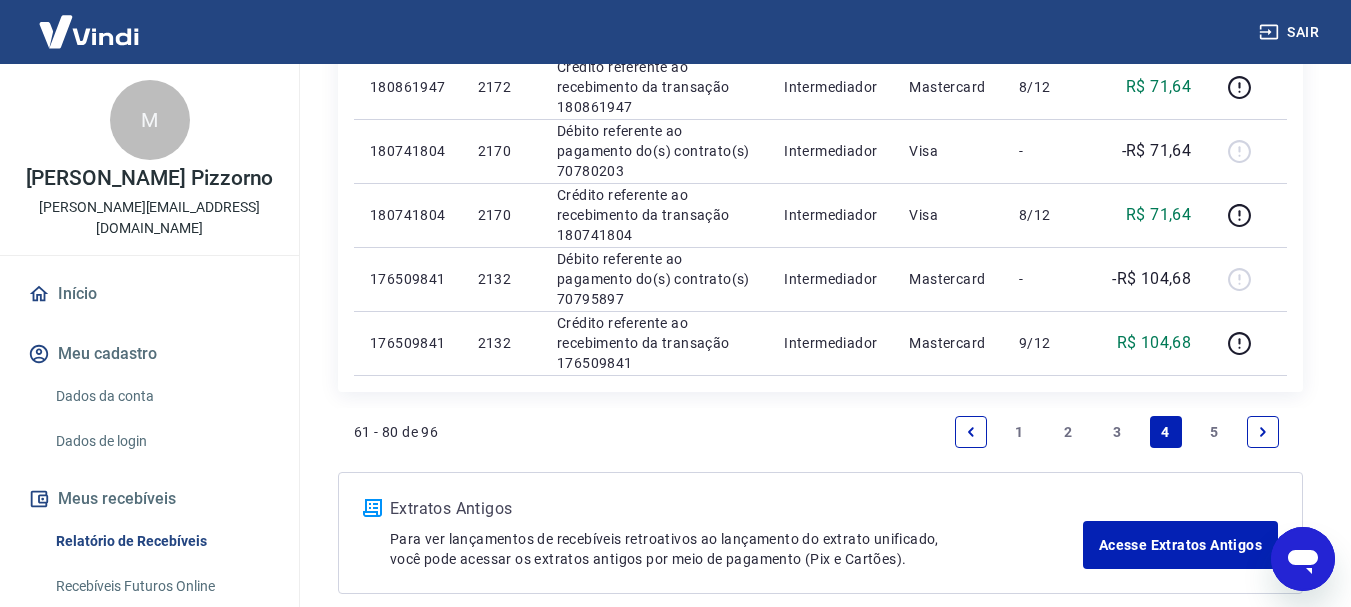 click on "5" at bounding box center (1214, 432) 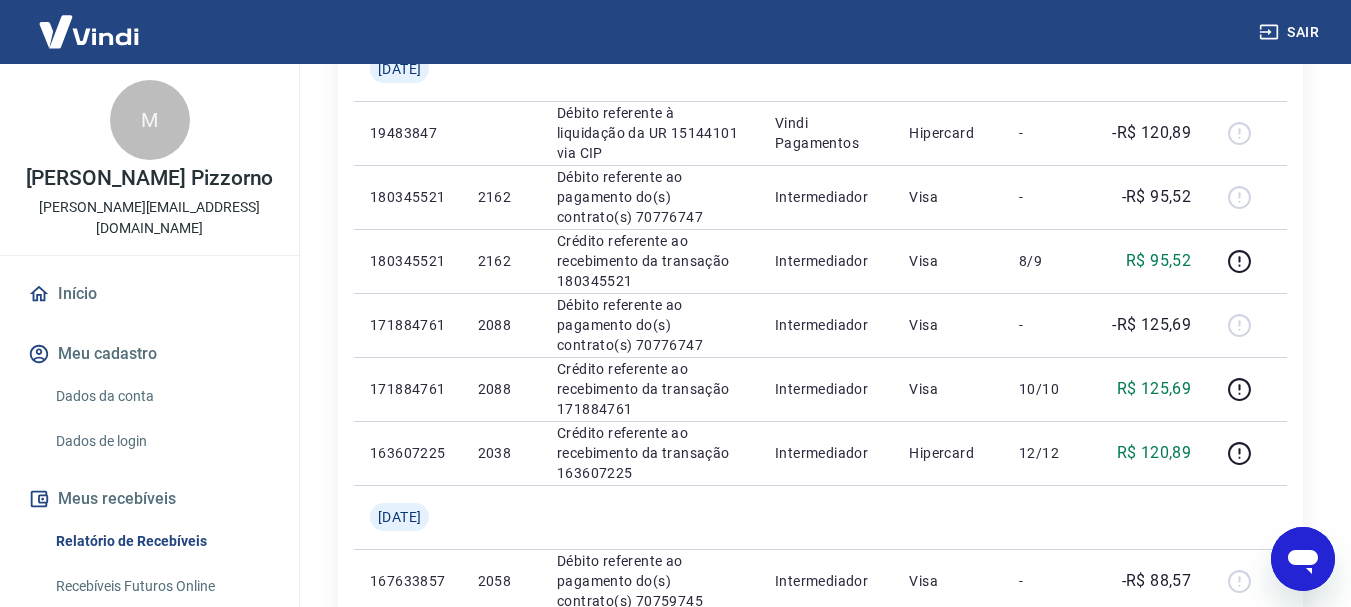 scroll, scrollTop: 1011, scrollLeft: 0, axis: vertical 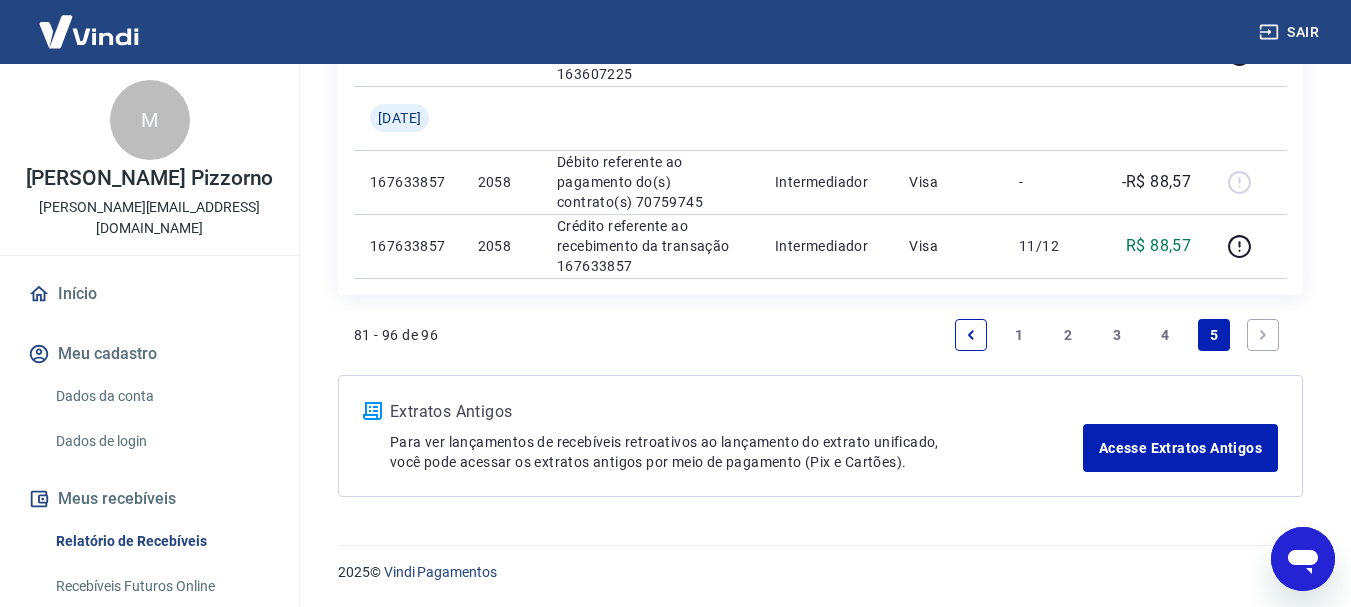 click on "4" at bounding box center [1166, 335] 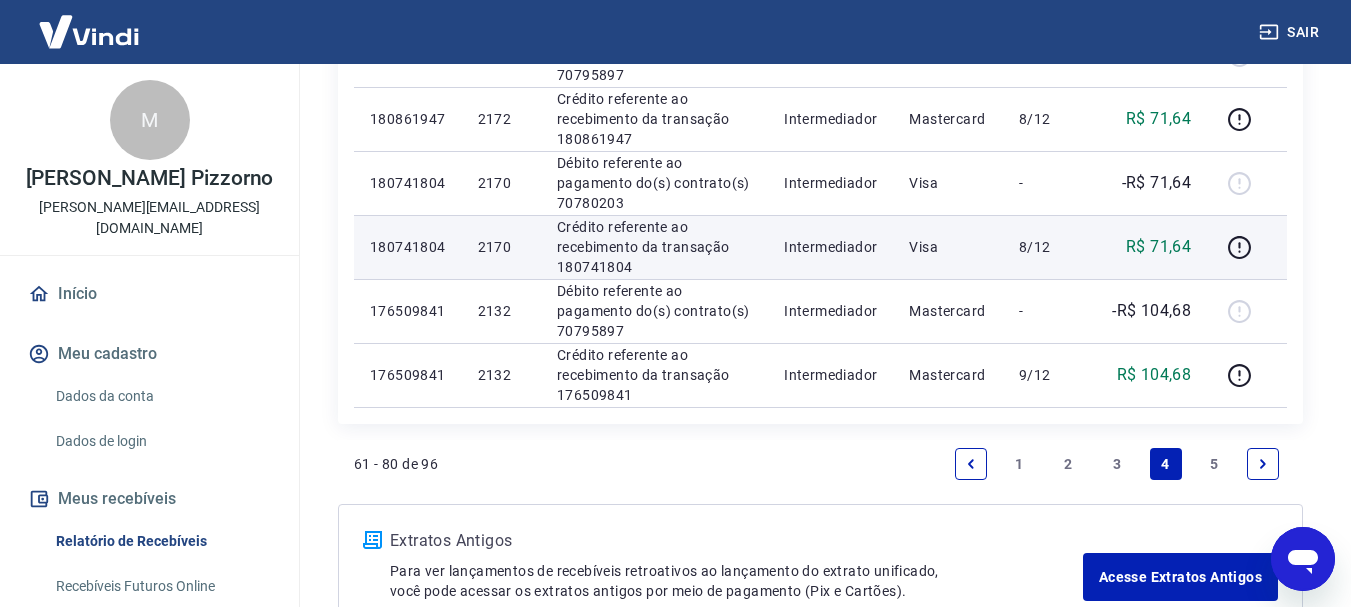 scroll, scrollTop: 1600, scrollLeft: 0, axis: vertical 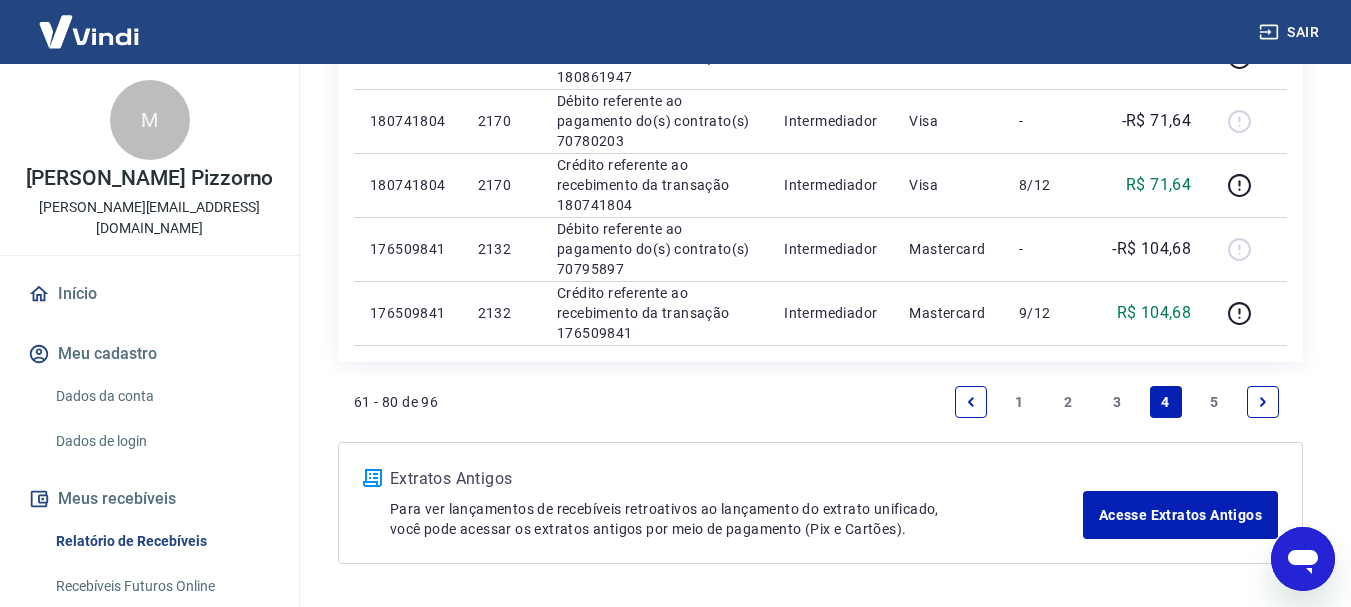 click on "3" at bounding box center (1117, 402) 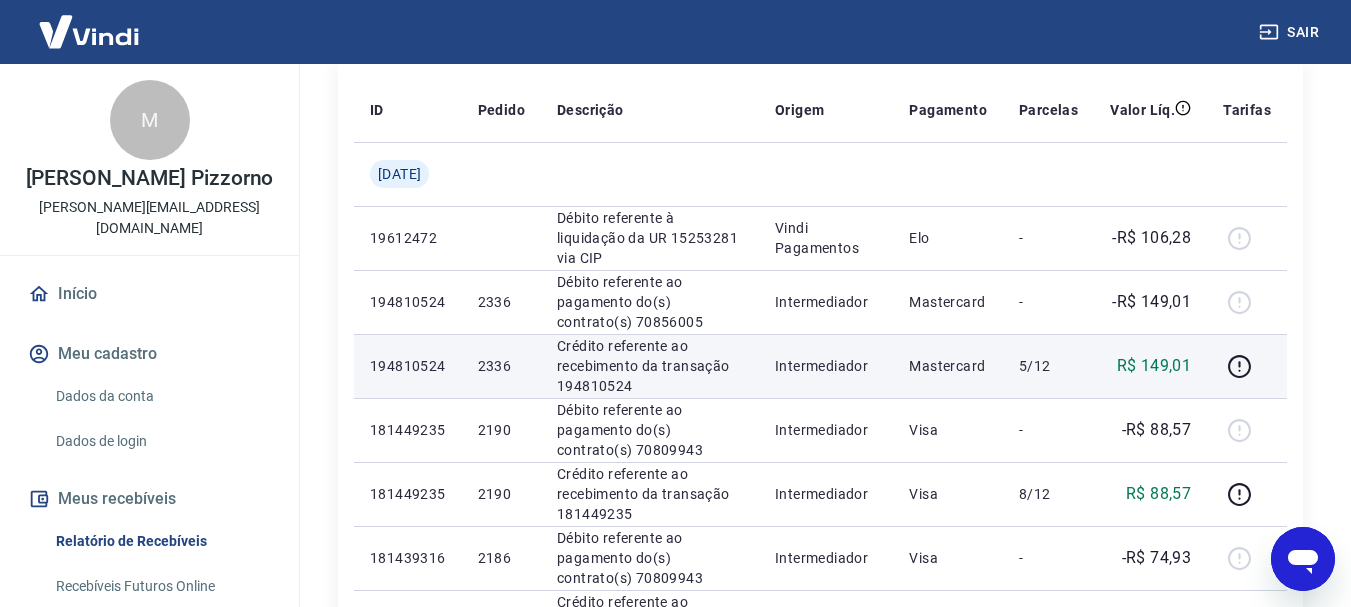 scroll, scrollTop: 400, scrollLeft: 0, axis: vertical 